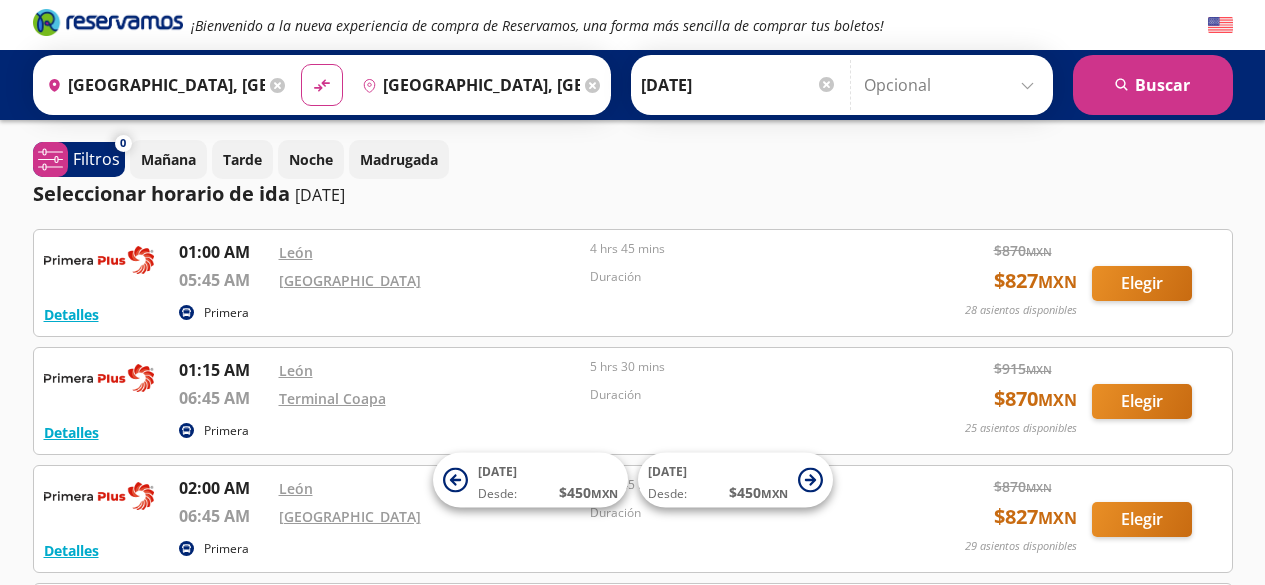 scroll, scrollTop: 1132, scrollLeft: 0, axis: vertical 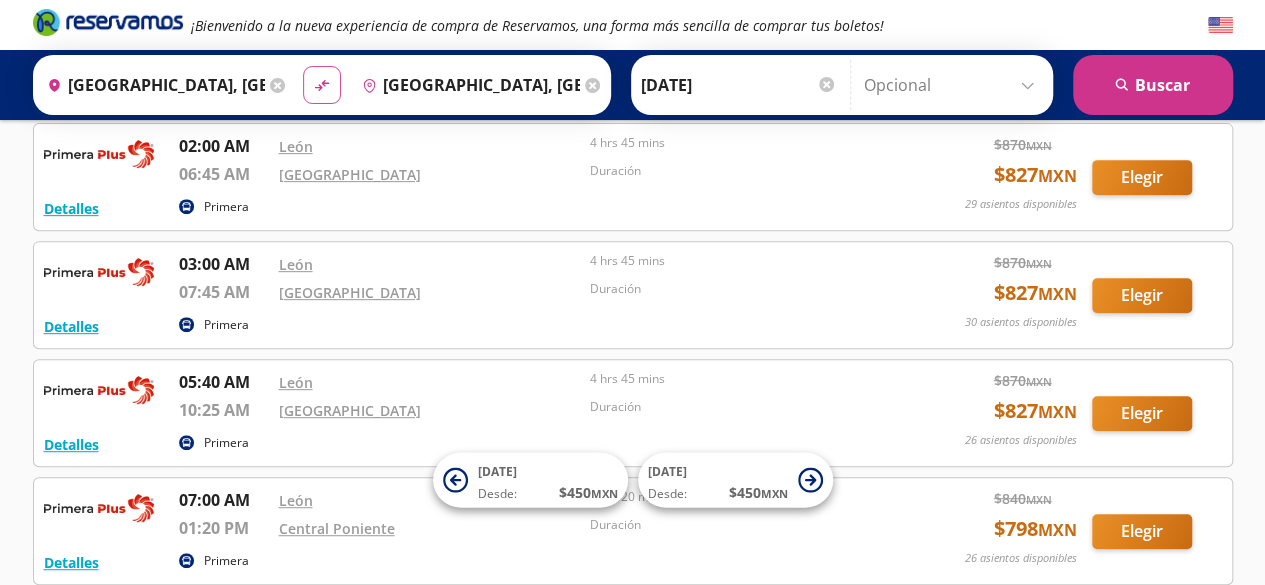 click on "material-symbols:compare-arrows-rounded" 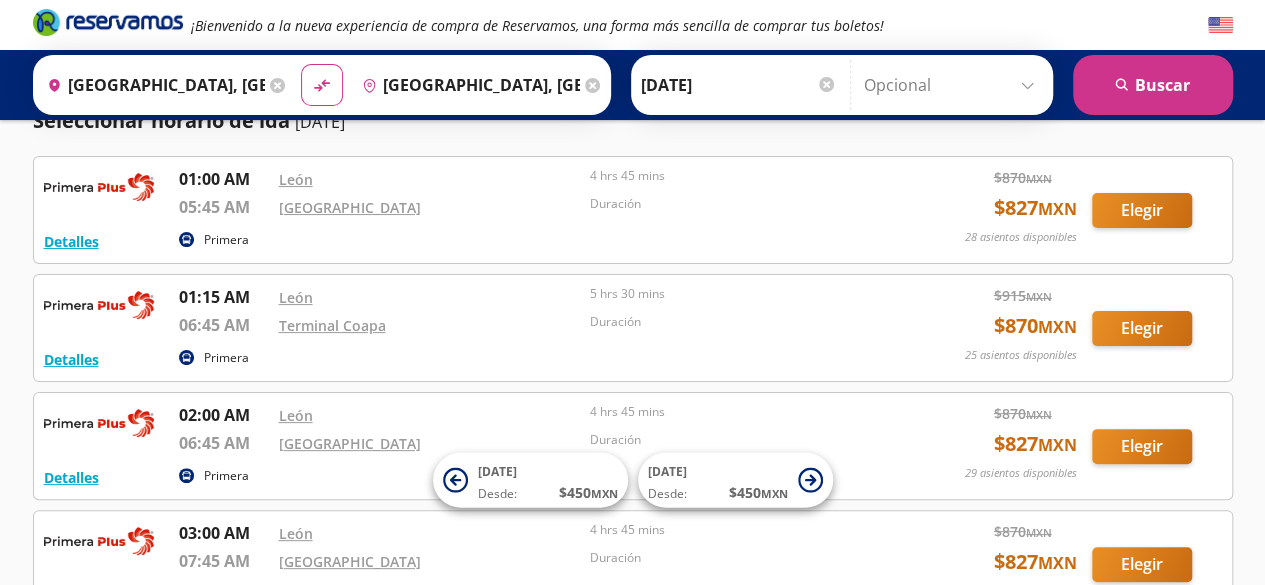 scroll, scrollTop: 32, scrollLeft: 0, axis: vertical 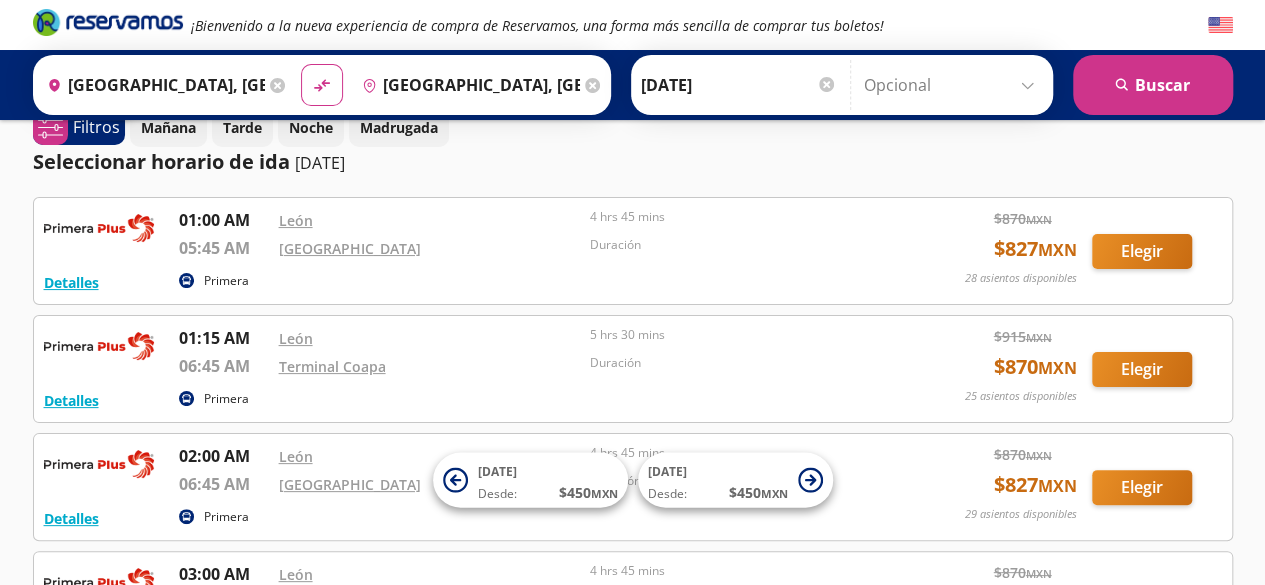 click on "19-Jul-25" at bounding box center (739, 85) 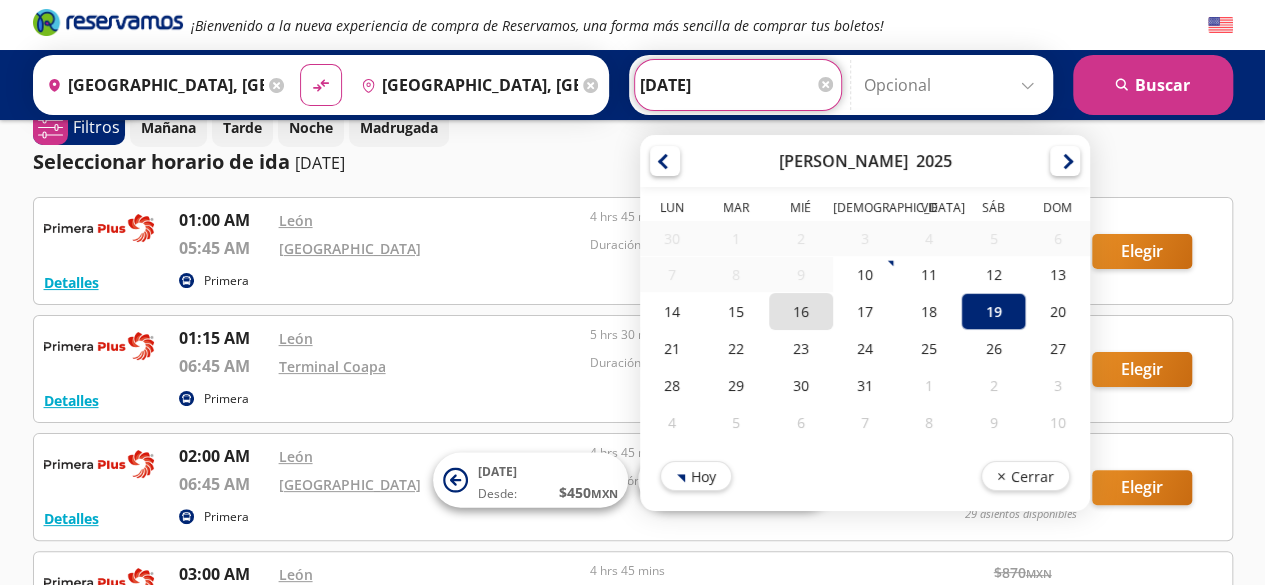 click on "16" at bounding box center (800, 311) 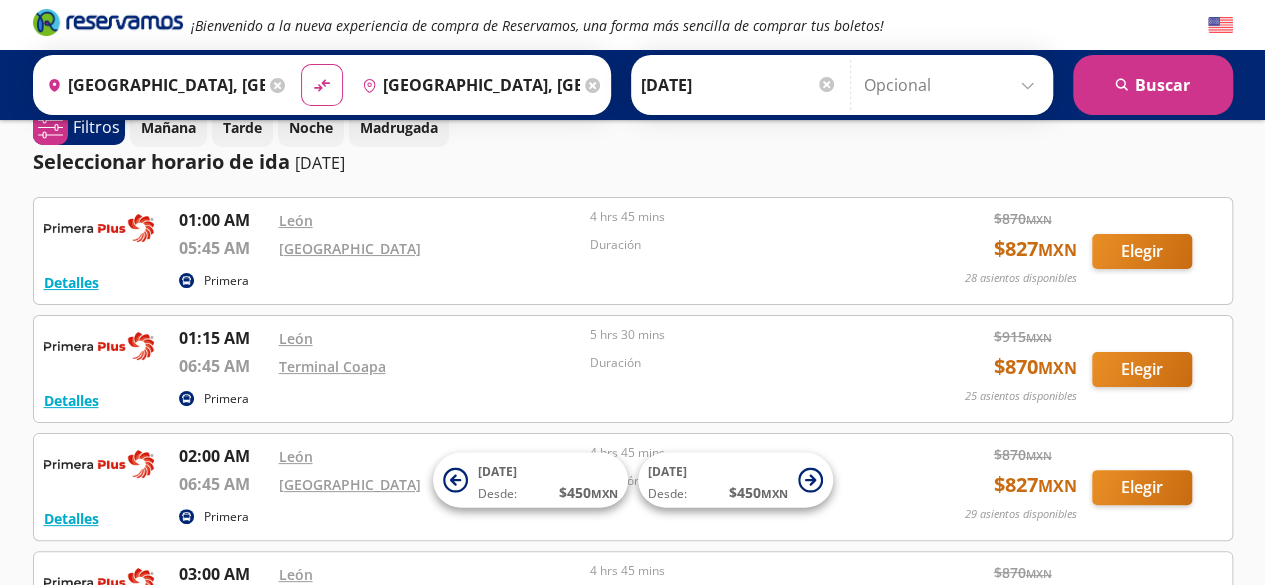click at bounding box center (953, 85) 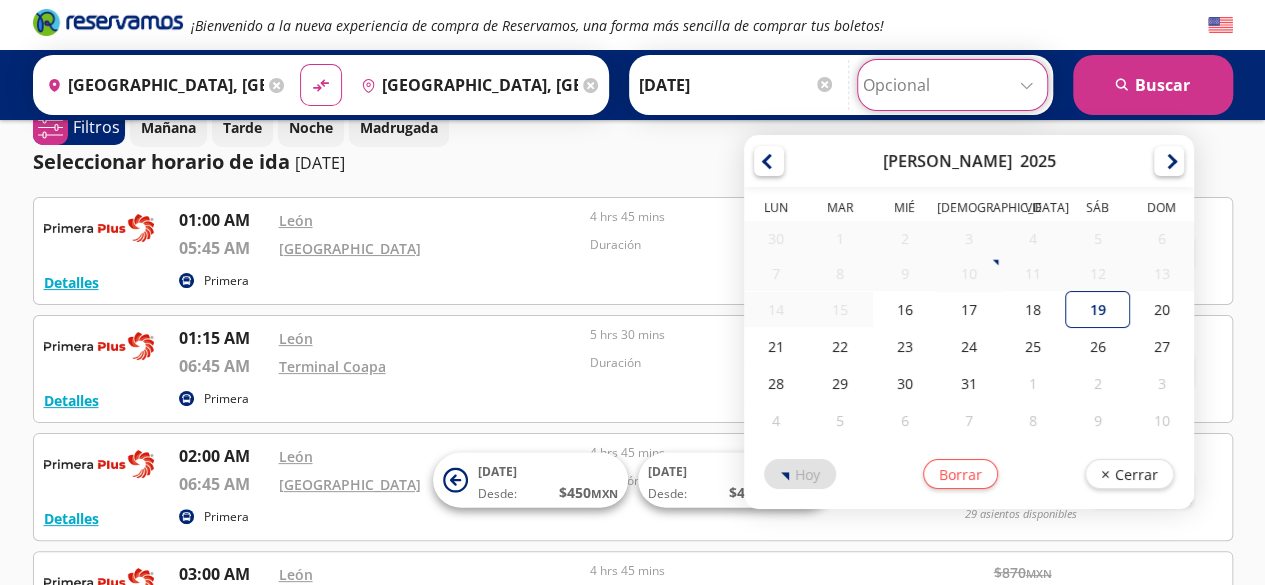 click on "¡Bienvenido a la nueva experiencia de compra de Reservamos, una forma más sencilla de comprar tus boletos! Origen
heroicons:map-pin-20-solid
Ciudad de México, Distrito Federal
Destino
pin-outline
León, Guanajuato
material-symbols:compare-arrows-rounded
Ida 16-Jul-25" at bounding box center [632, 761] 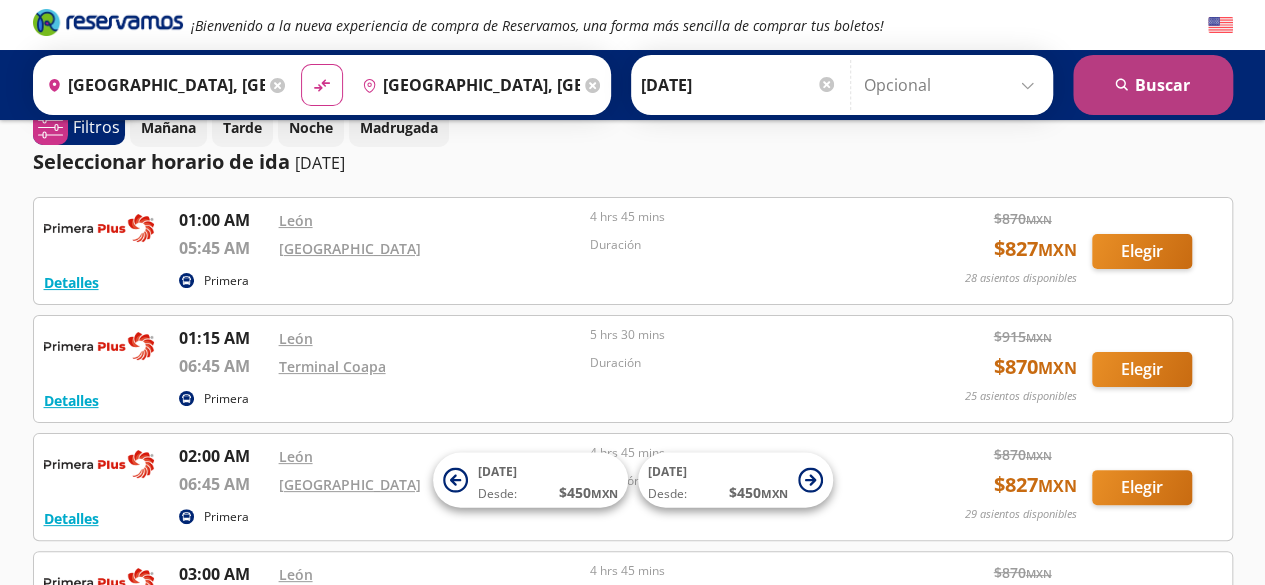 click on "search" 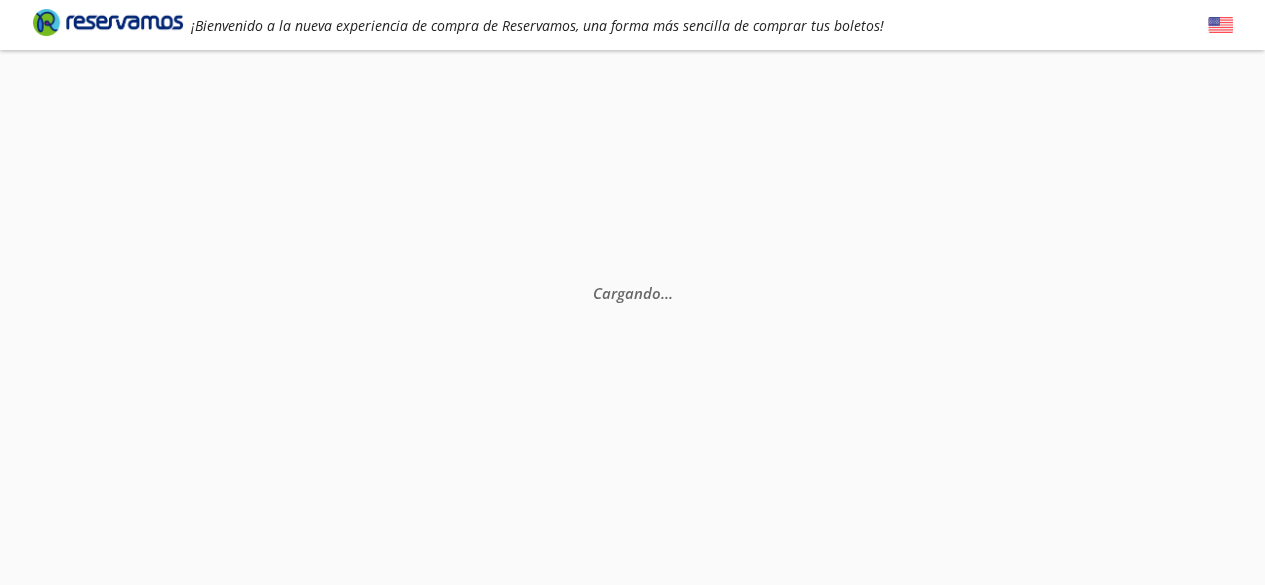 scroll, scrollTop: 0, scrollLeft: 0, axis: both 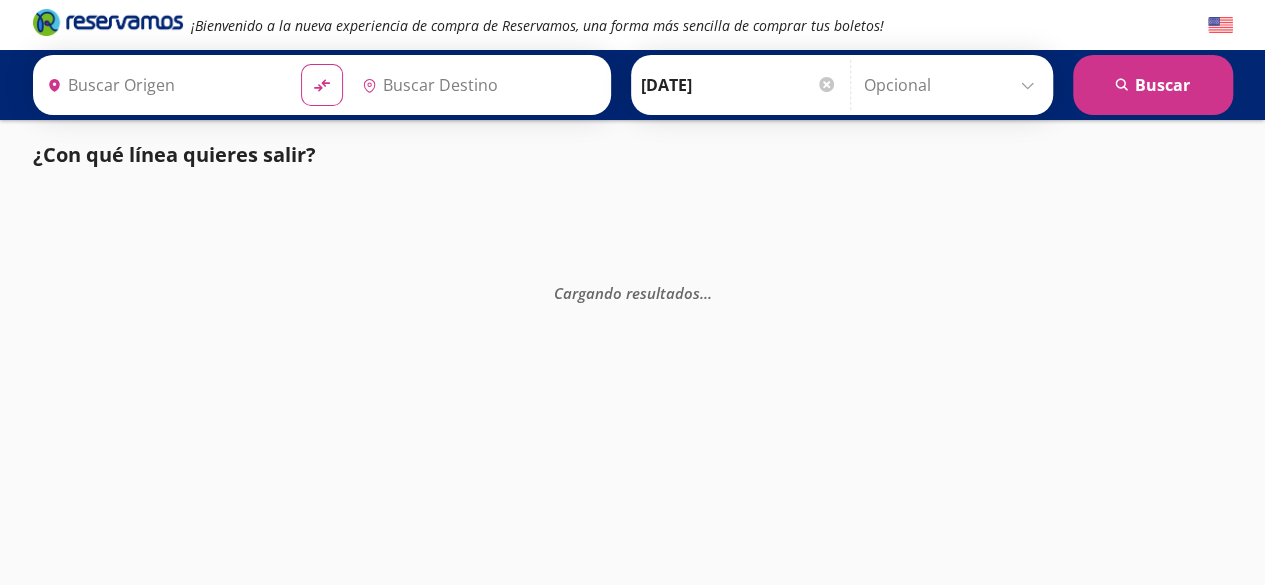 type on "León, Guanajuato" 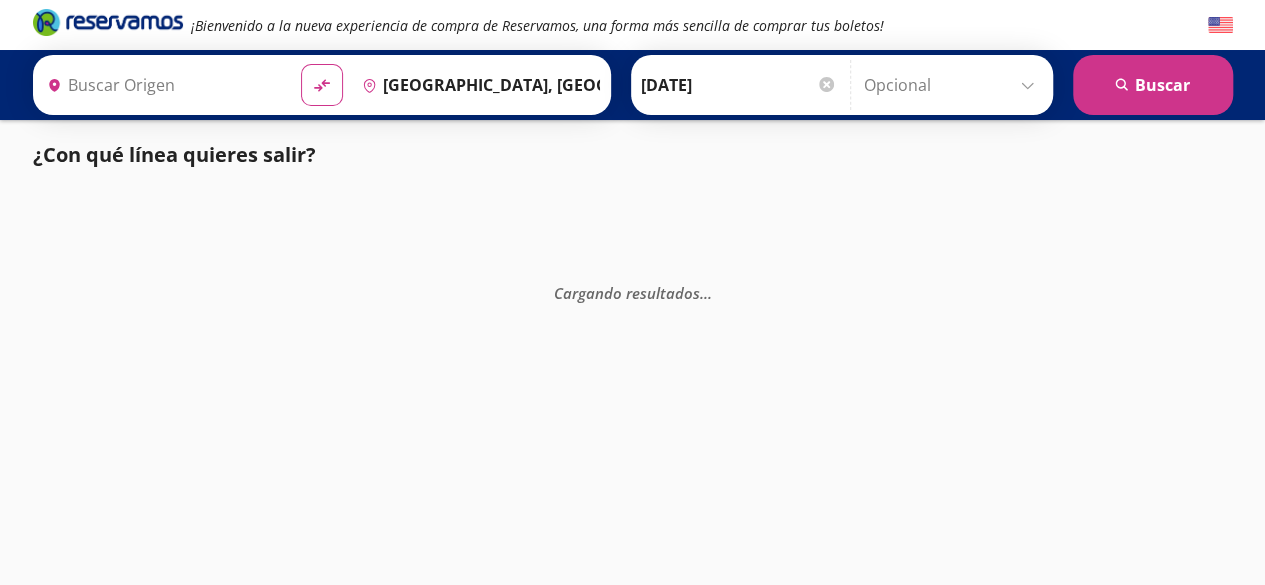 type on "Ciudad de México, Distrito Federal" 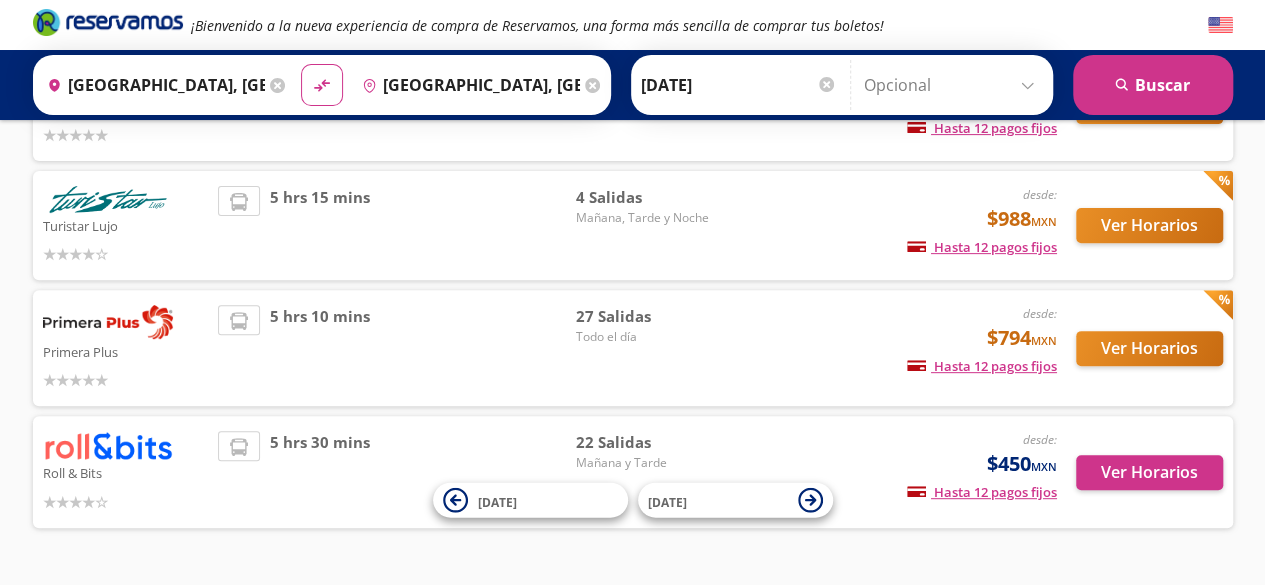 scroll, scrollTop: 304, scrollLeft: 0, axis: vertical 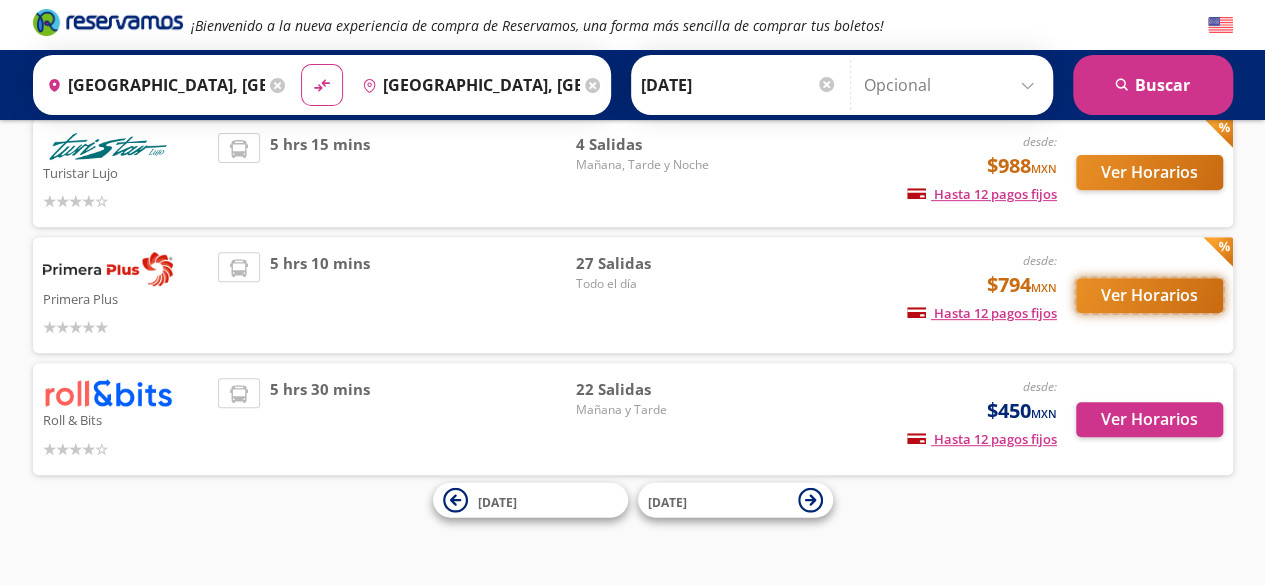 click on "Ver Horarios" at bounding box center [1149, 295] 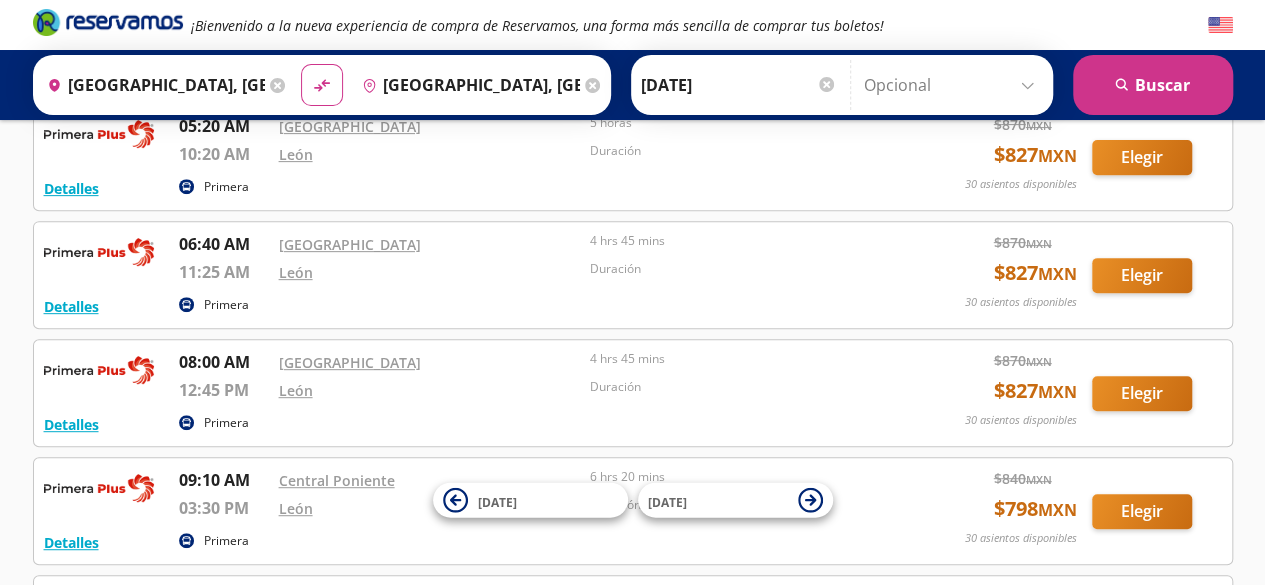 scroll, scrollTop: 0, scrollLeft: 0, axis: both 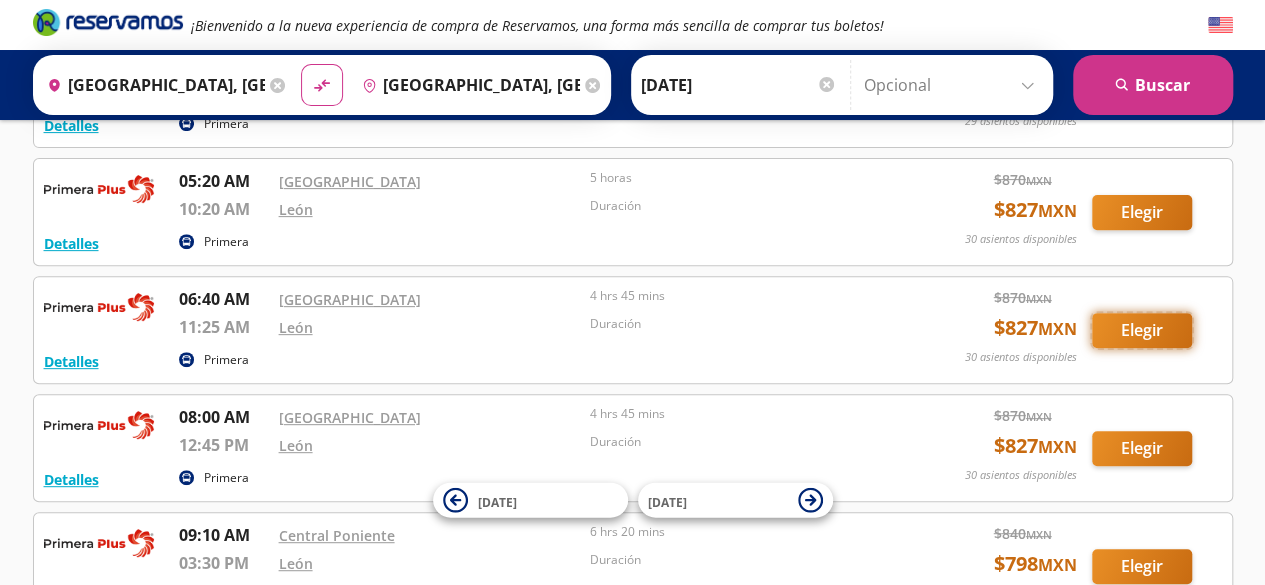 click on "Elegir" at bounding box center (1142, 330) 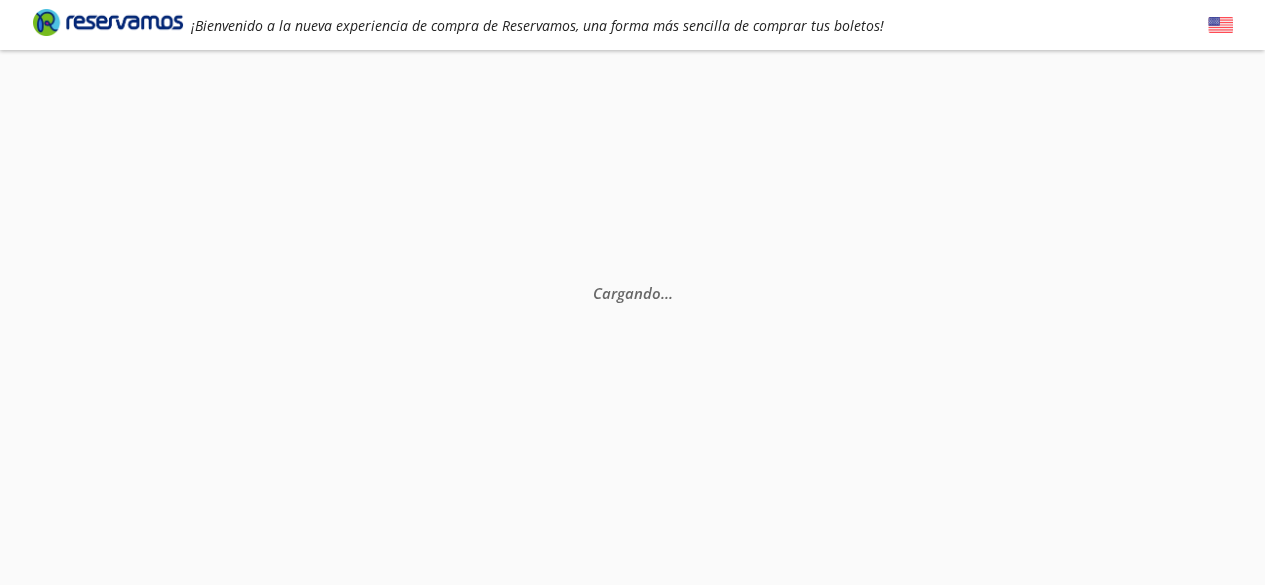 scroll, scrollTop: 0, scrollLeft: 0, axis: both 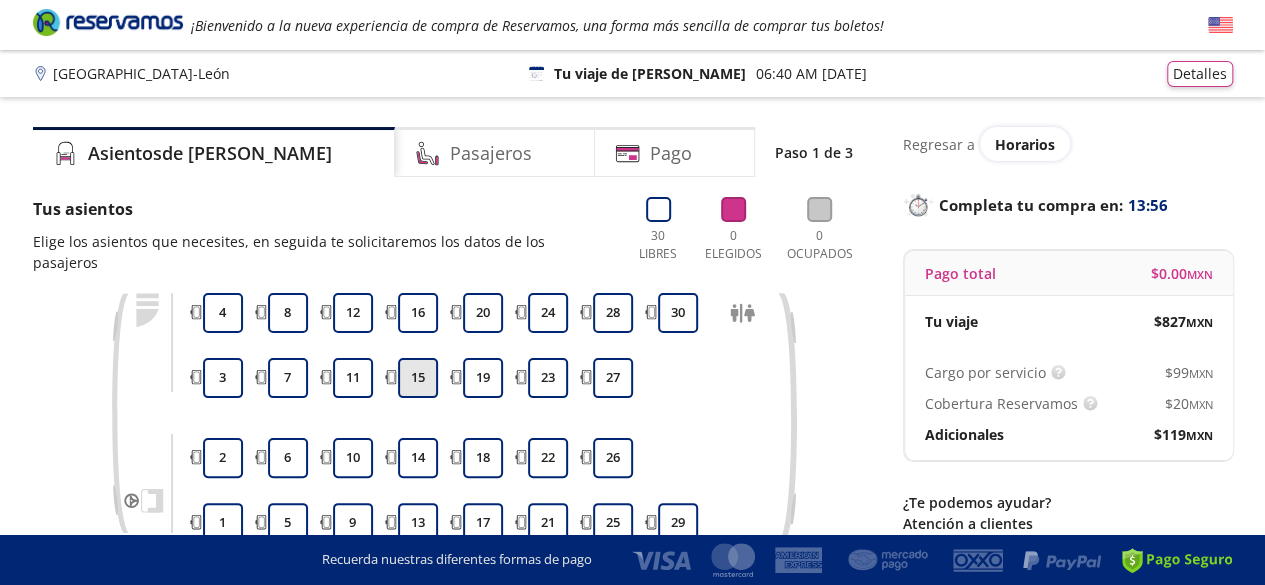 click on "15" at bounding box center [418, 378] 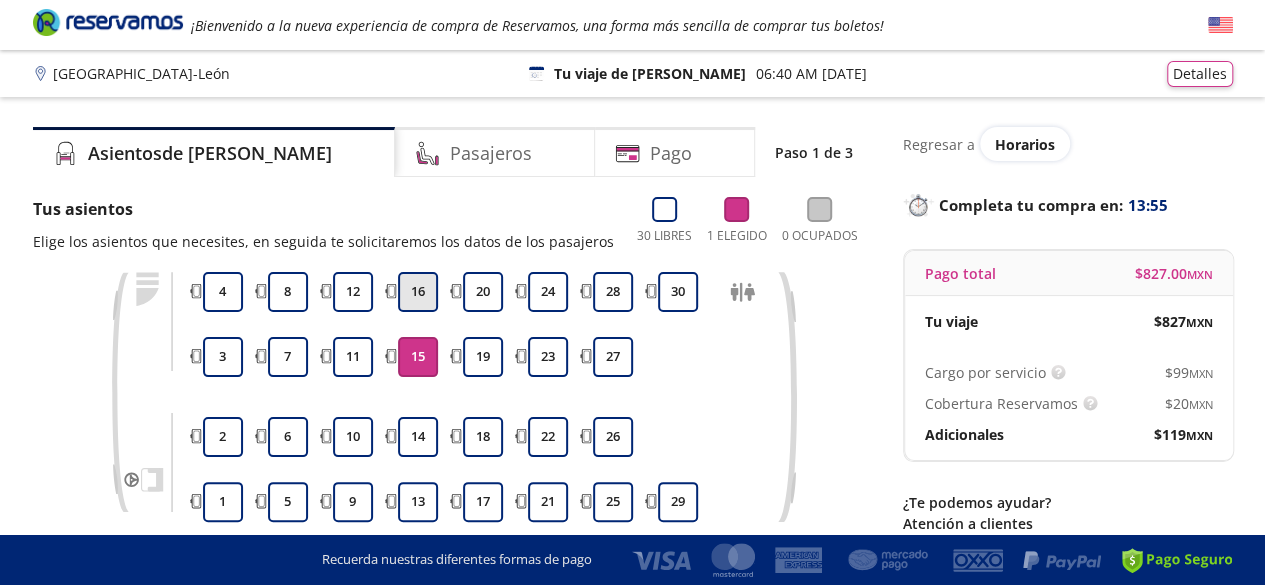 click on "16" at bounding box center (418, 292) 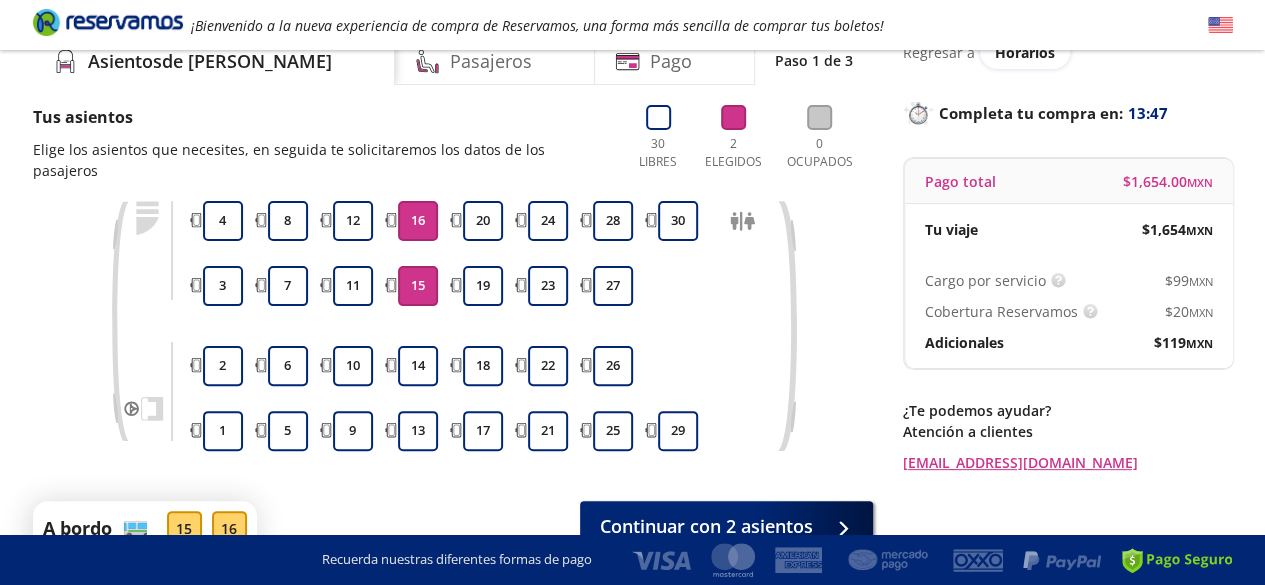 scroll, scrollTop: 86, scrollLeft: 0, axis: vertical 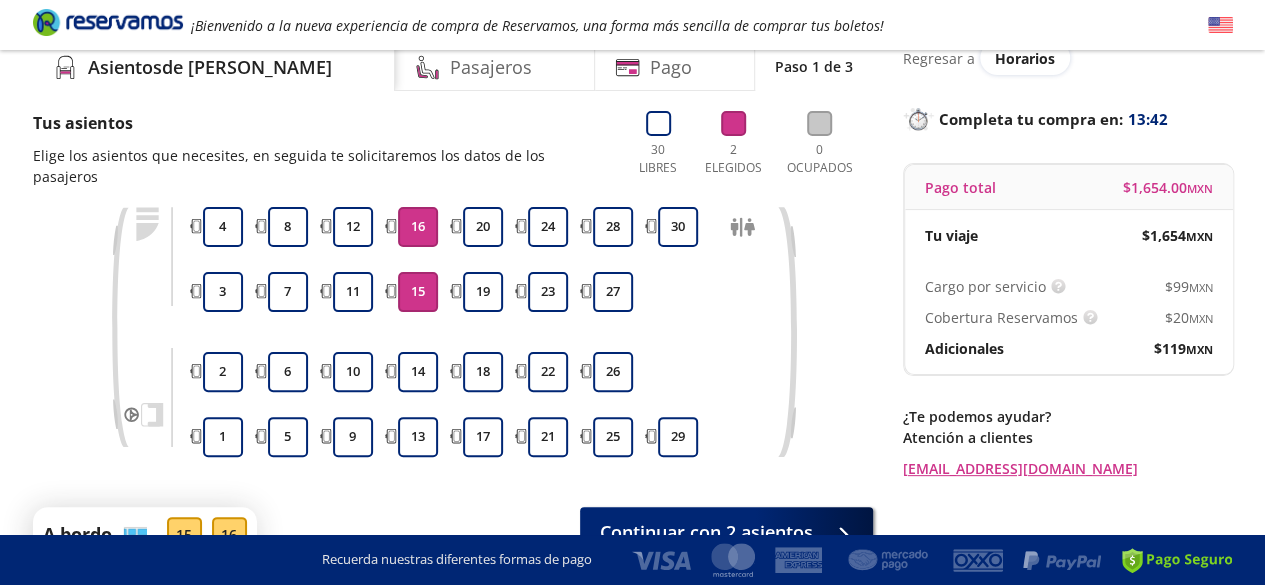 drag, startPoint x: 1260, startPoint y: 315, endPoint x: 1260, endPoint y: 369, distance: 54 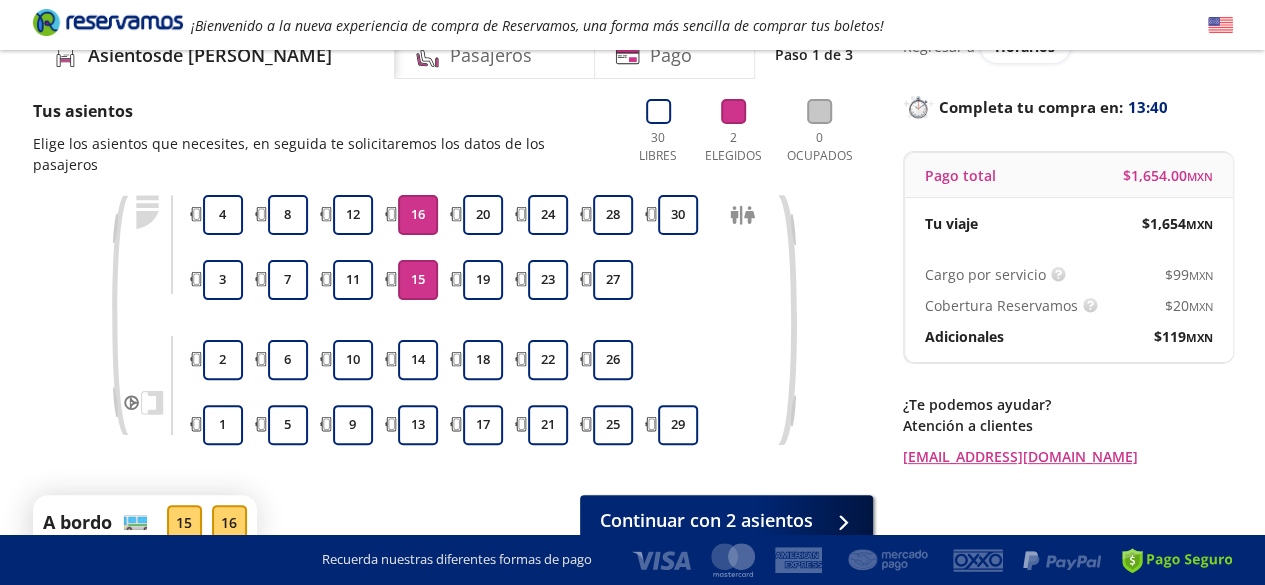 scroll, scrollTop: 182, scrollLeft: 0, axis: vertical 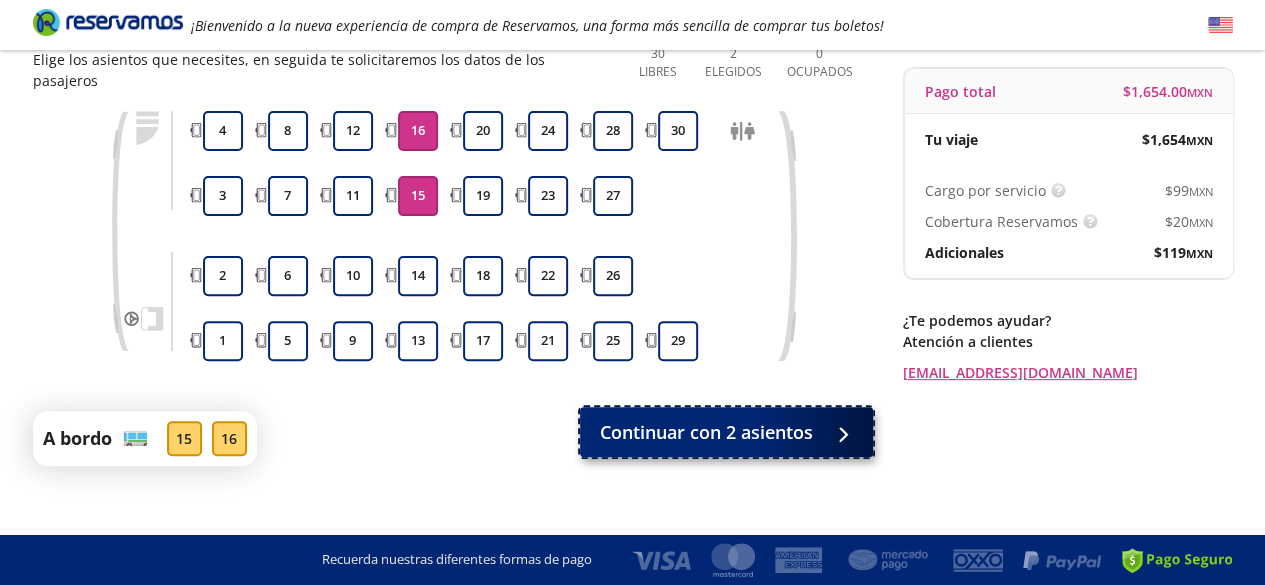 click on "Continuar con 2 asientos" at bounding box center [706, 432] 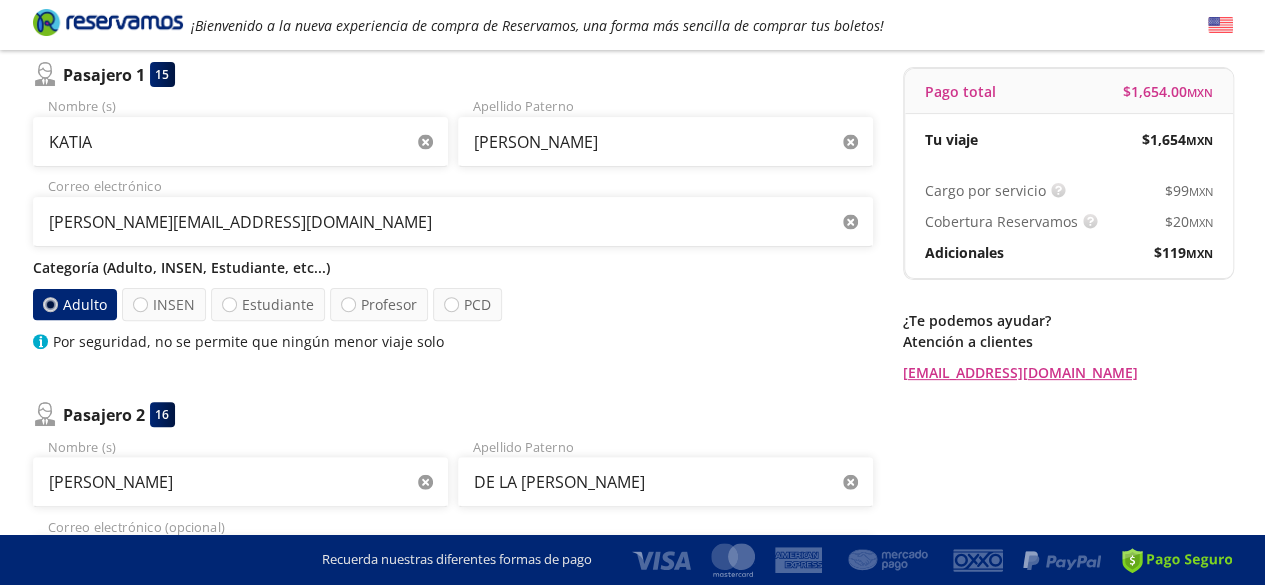 scroll, scrollTop: 0, scrollLeft: 0, axis: both 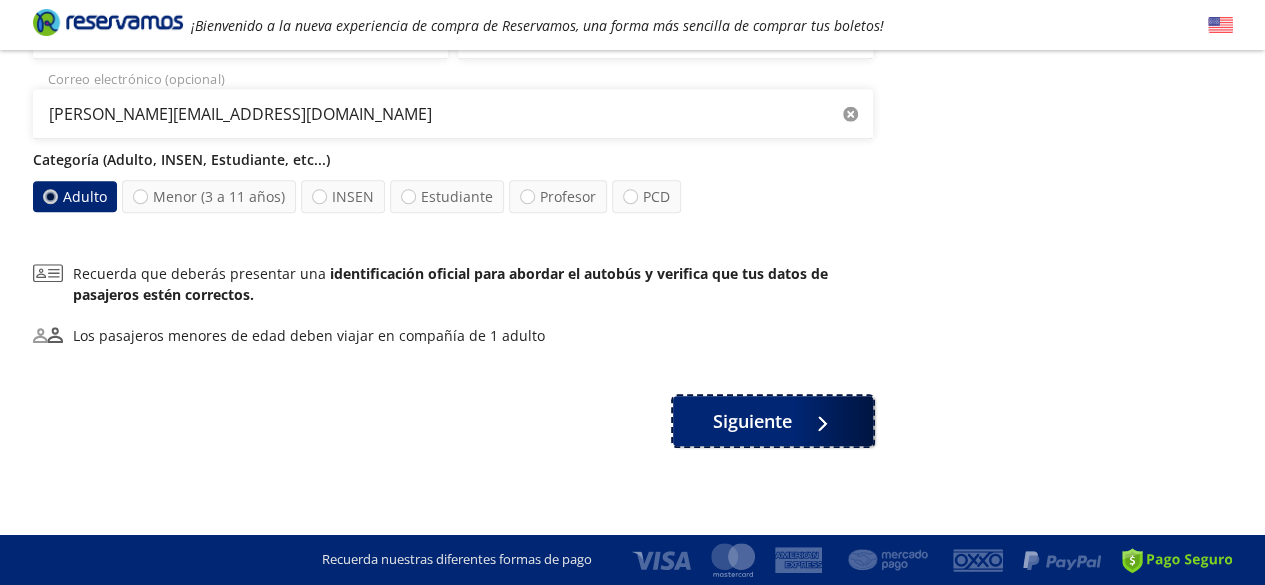 click on "Siguiente" at bounding box center (453, 421) 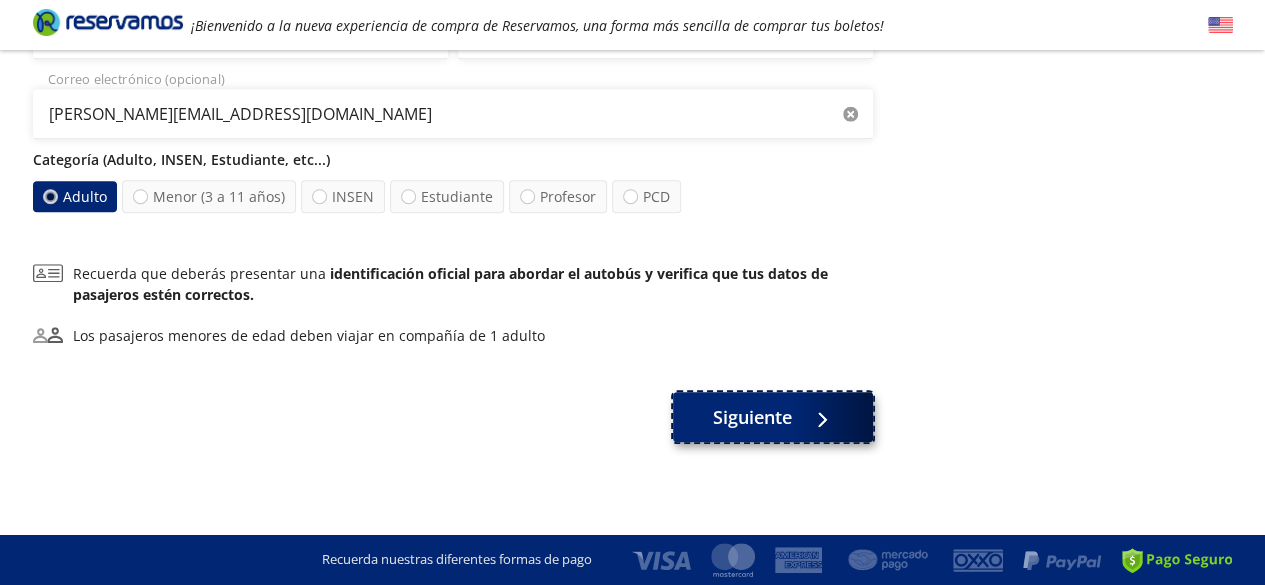click on "Siguiente" at bounding box center [773, 417] 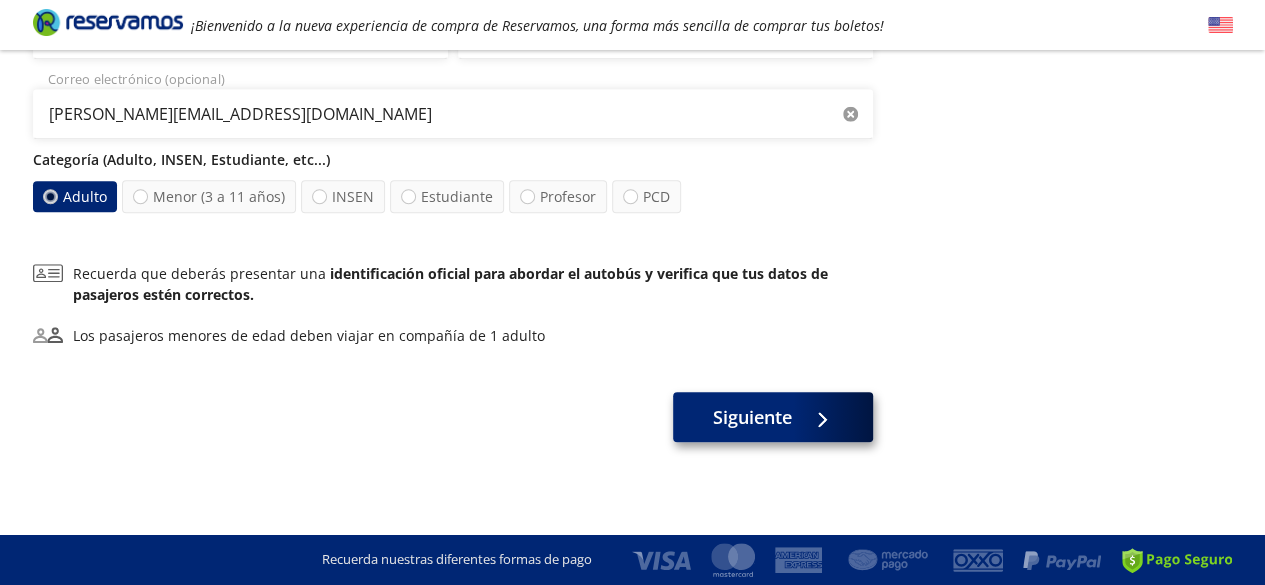 scroll, scrollTop: 0, scrollLeft: 0, axis: both 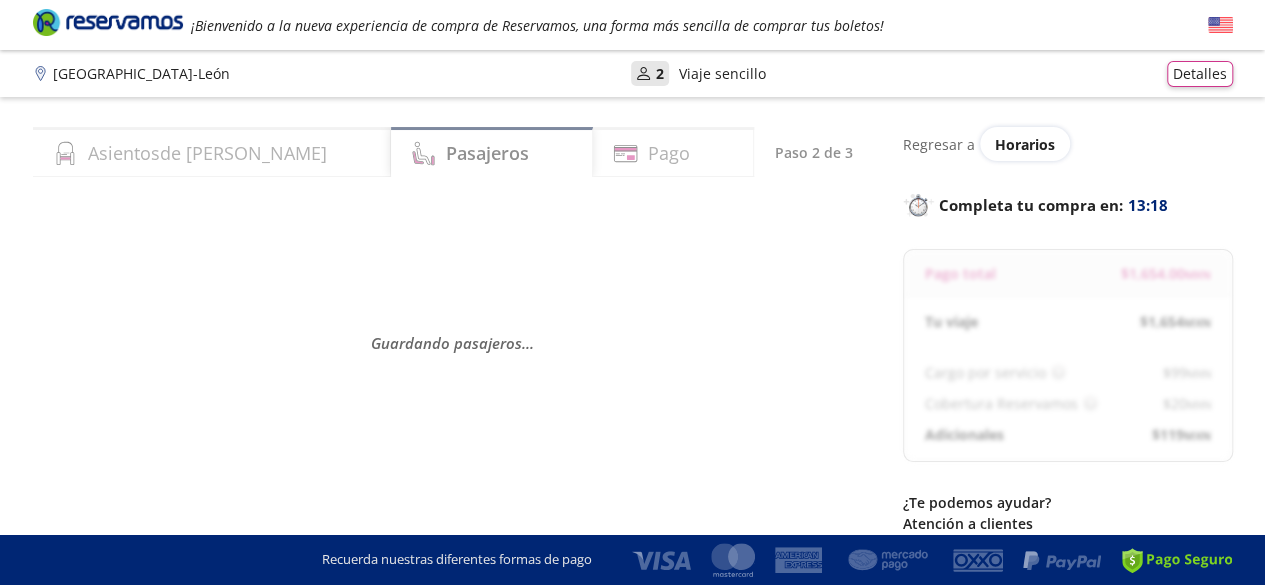 select on "MX" 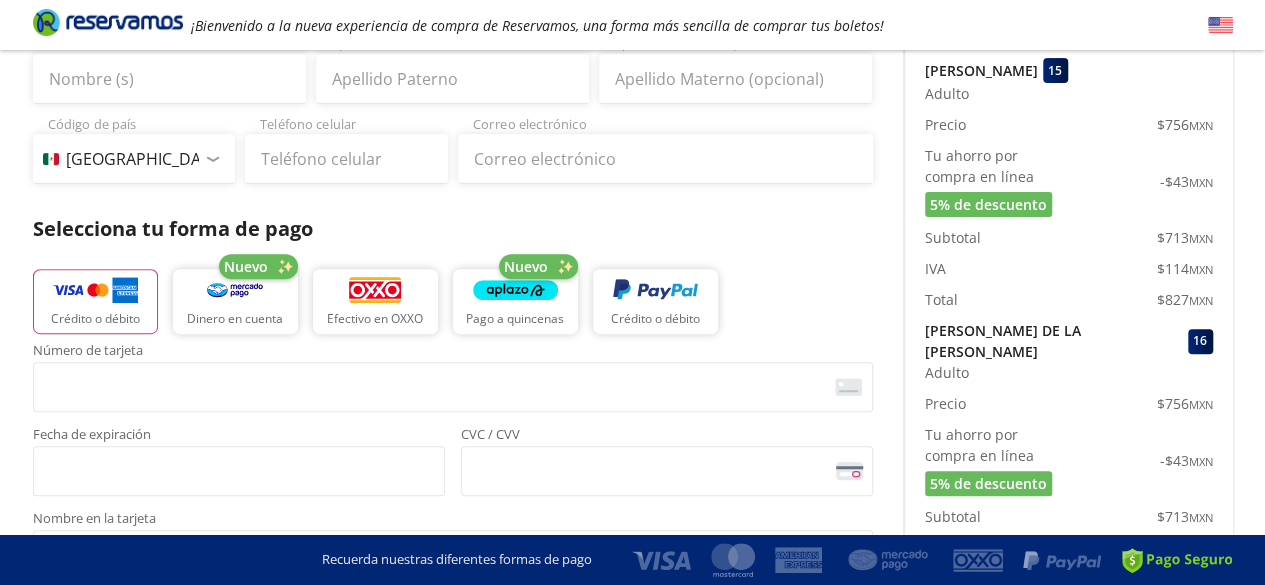 scroll, scrollTop: 360, scrollLeft: 0, axis: vertical 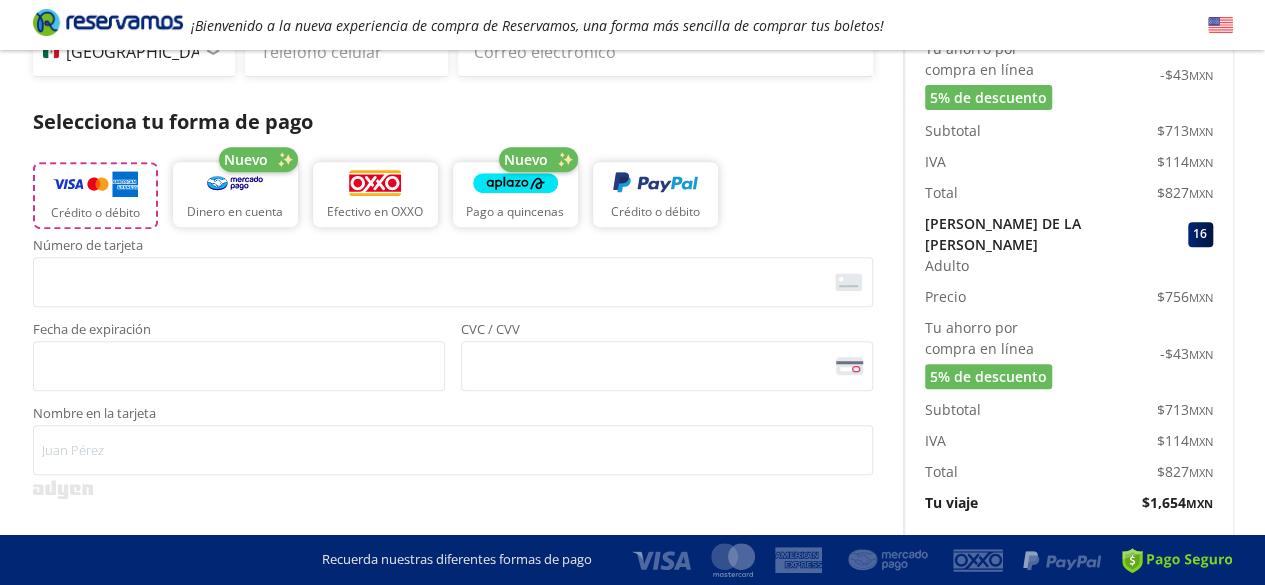 click at bounding box center [95, 184] 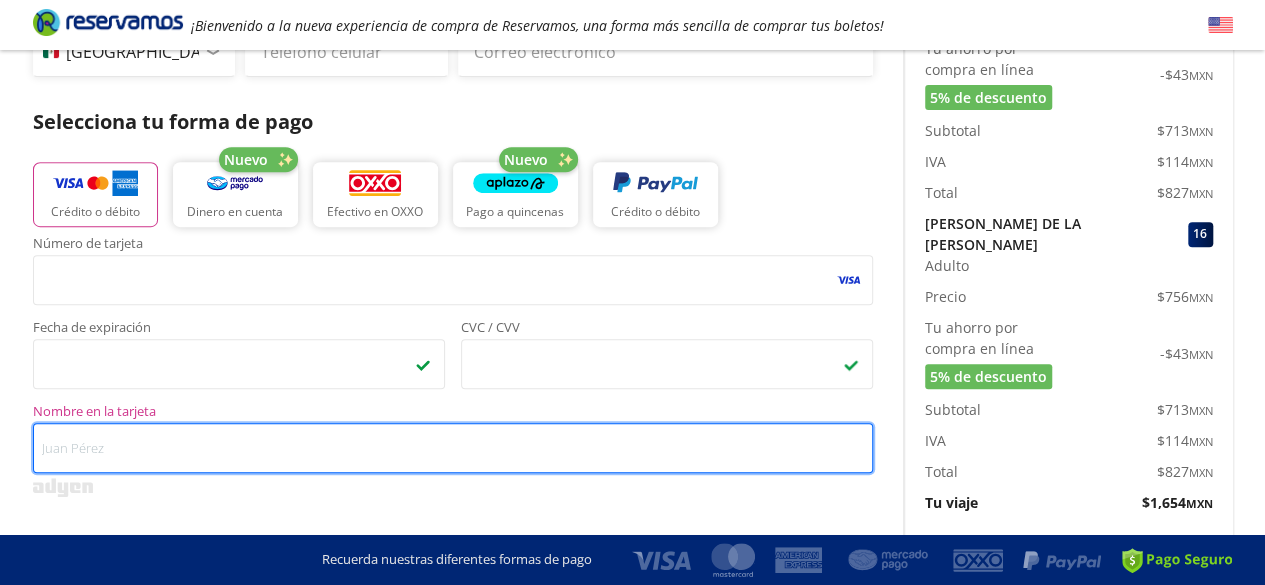 click on "Nombre en la tarjeta" at bounding box center [453, 448] 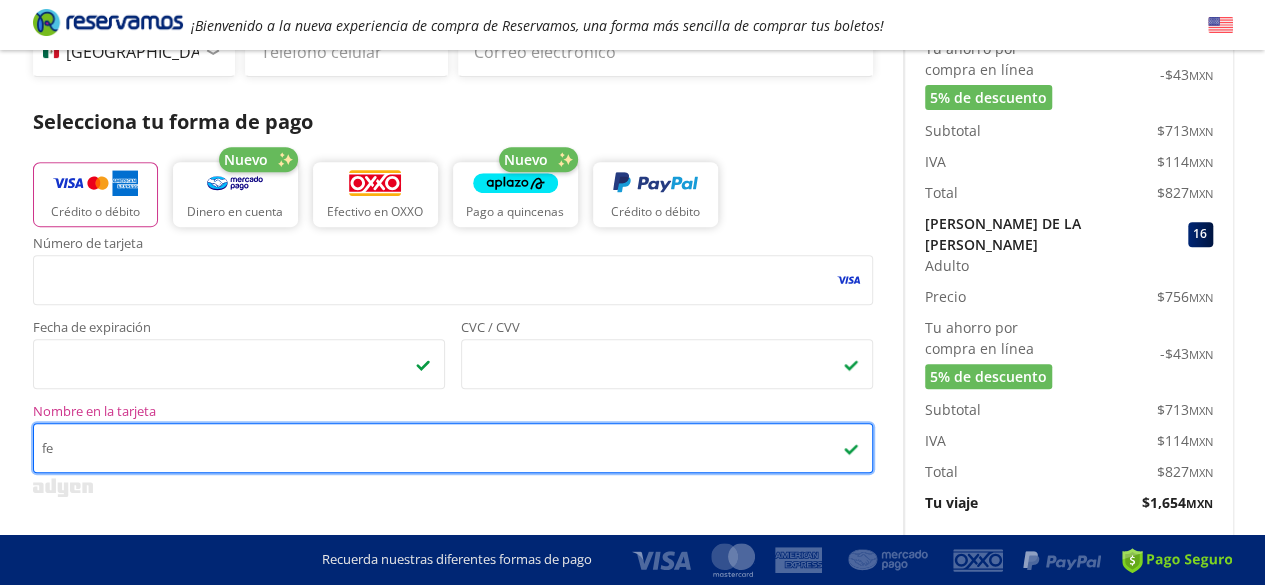 type on "f" 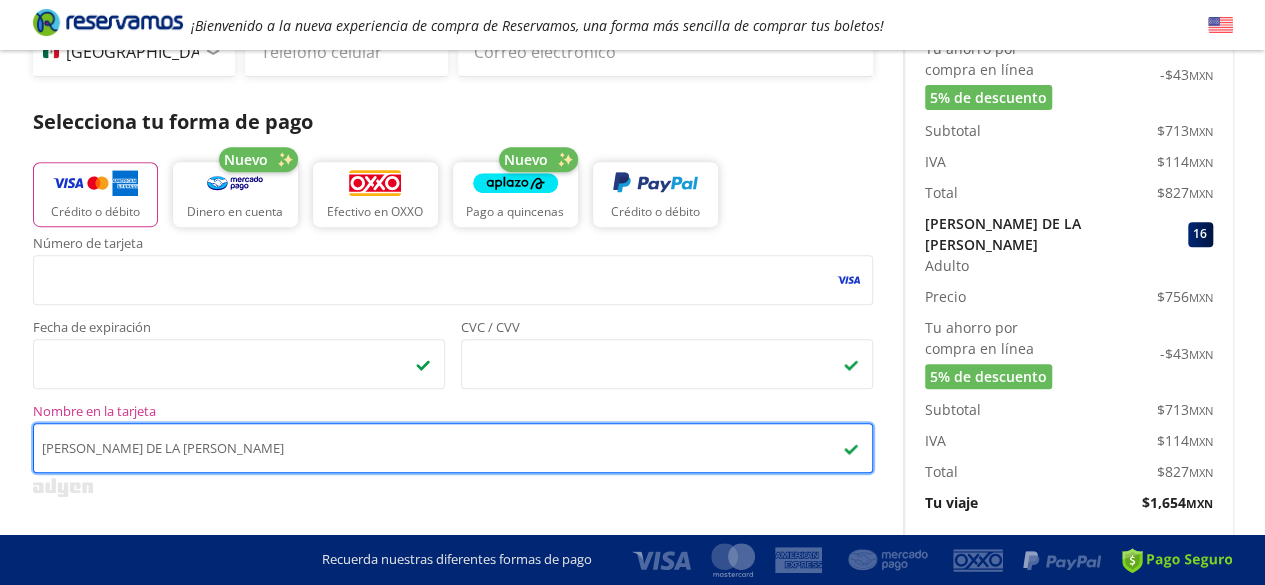 type on "FERNANDA DE LA ROSA" 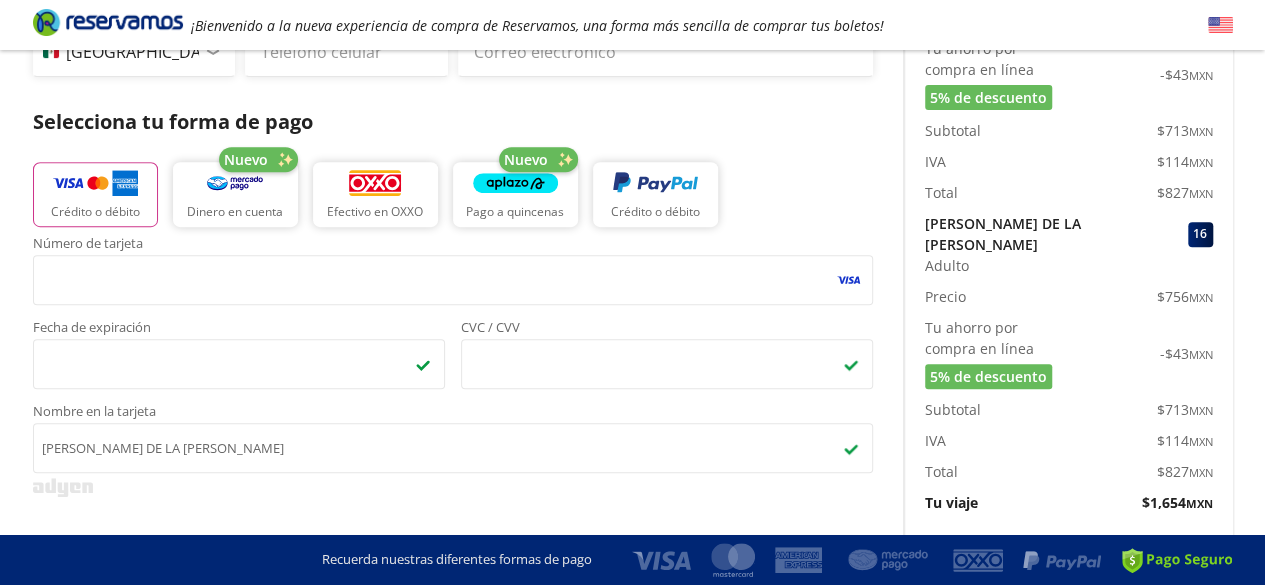 click on "Número de tarjeta <p>Your browser does not support iframes.</p> Fecha de expiración <p>Your browser does not support iframes.</p> CVC / CVV <p>Your browser does not support iframes.</p> Nombre en la tarjeta FERNANDA DE LA ROSA 1 solo pago Paga hasta 12 meses *  Bancos participantes : HSBC, Banorte, BanRegio, Inbursa, Scotiabank, Afirme, Santander, American Express, Monex, Invex, Stori, Citibanamex, NuBank * Por el momento no está disponible el pago a meses con BBVA" at bounding box center (453, 469) 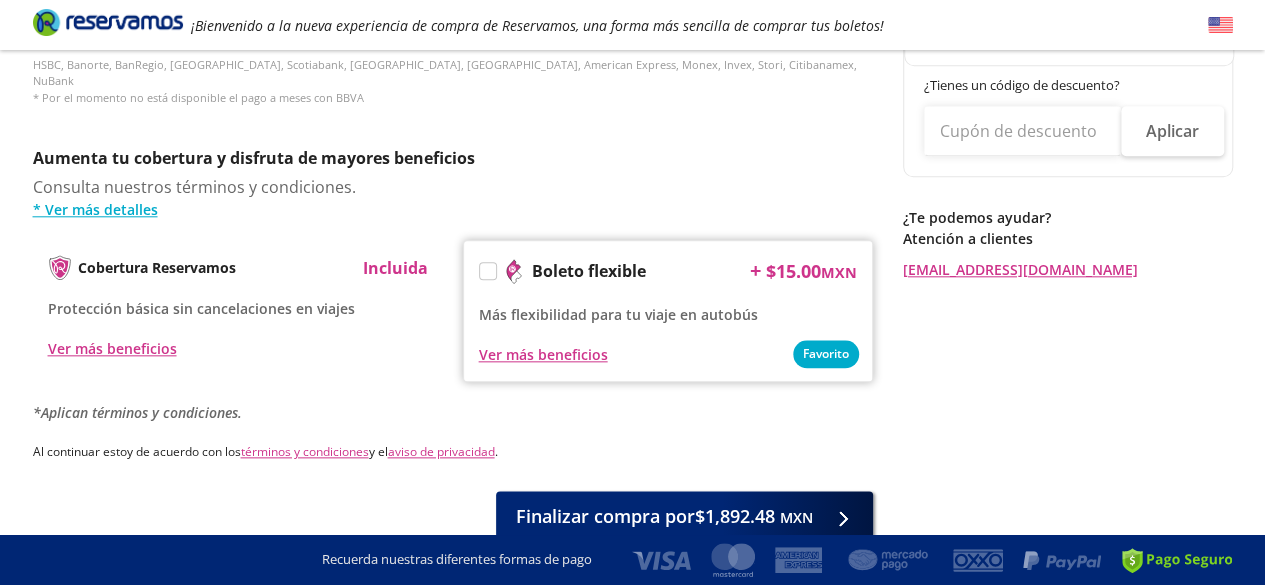 scroll, scrollTop: 1000, scrollLeft: 0, axis: vertical 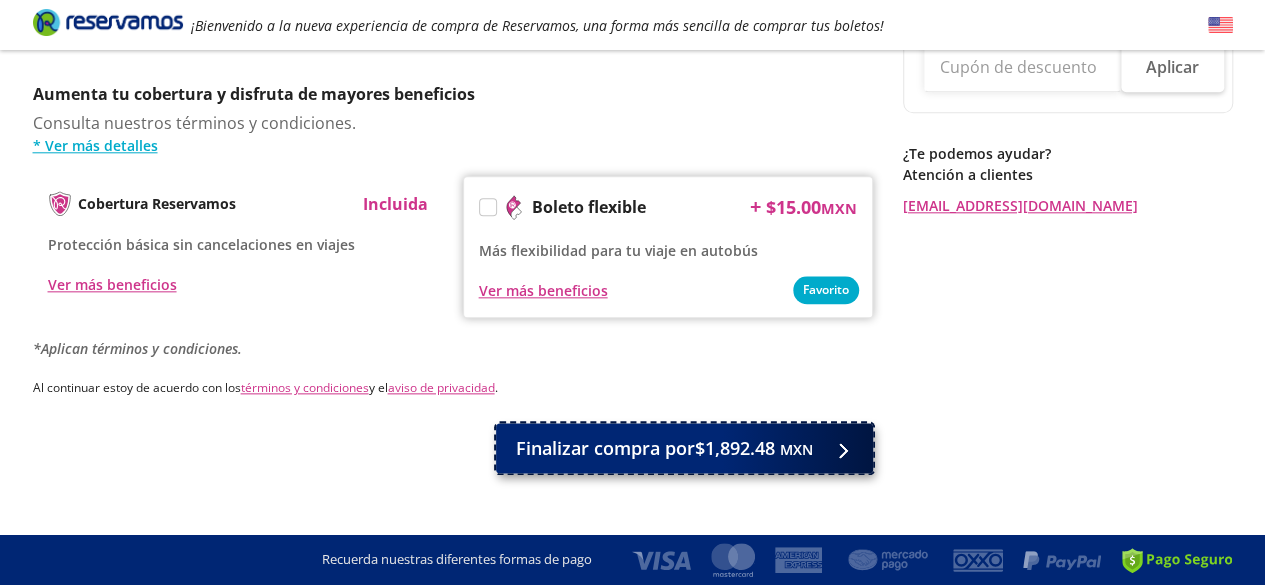 click on "Finalizar compra por  $1,892.48   MXN" at bounding box center (664, 448) 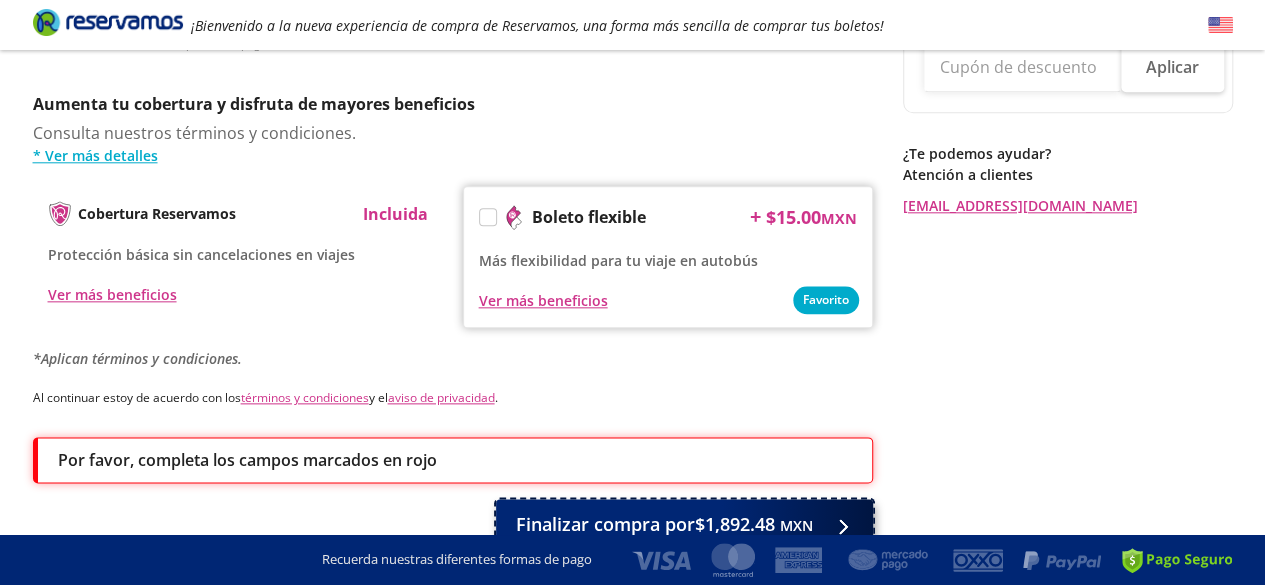 scroll, scrollTop: 1091, scrollLeft: 0, axis: vertical 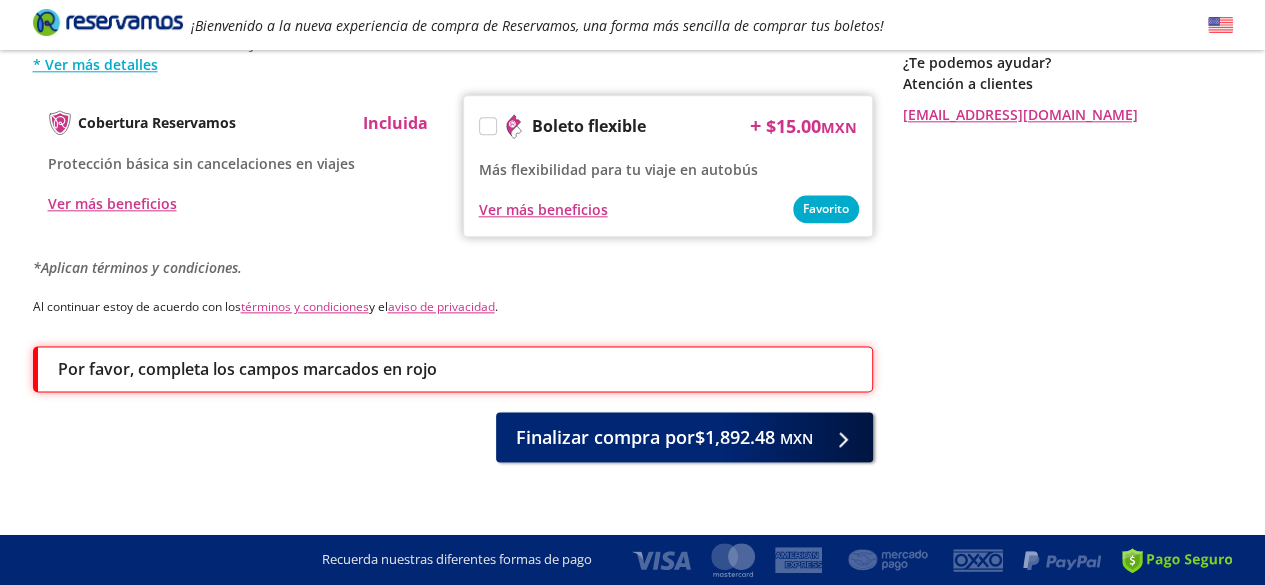 drag, startPoint x: 1118, startPoint y: 329, endPoint x: 1279, endPoint y: 433, distance: 191.66899 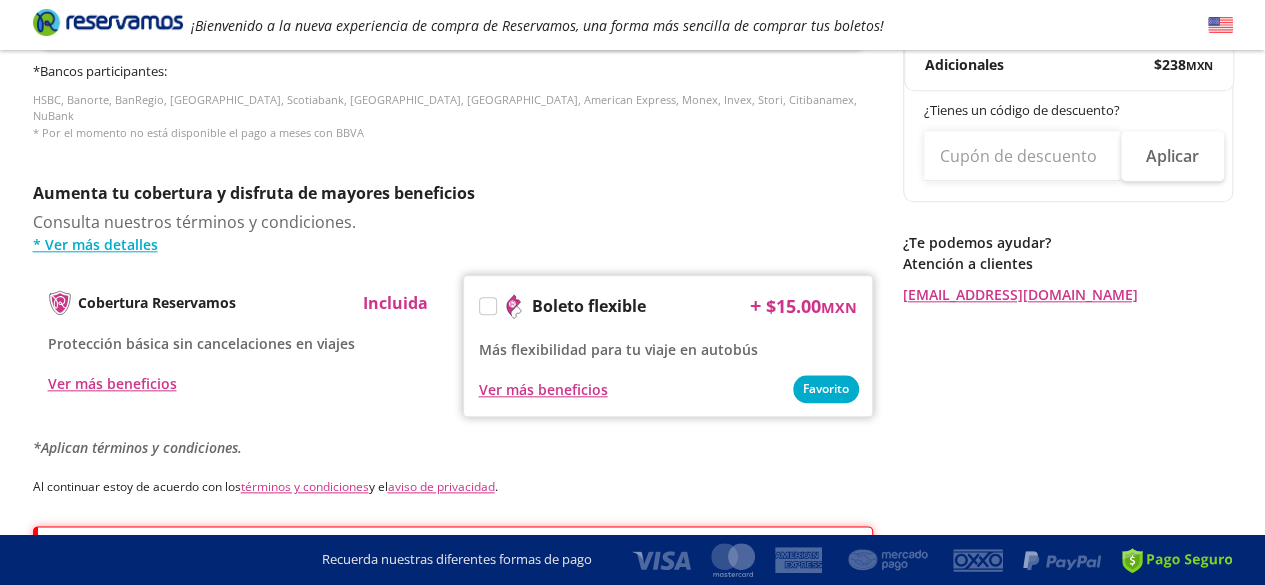 scroll, scrollTop: 905, scrollLeft: 0, axis: vertical 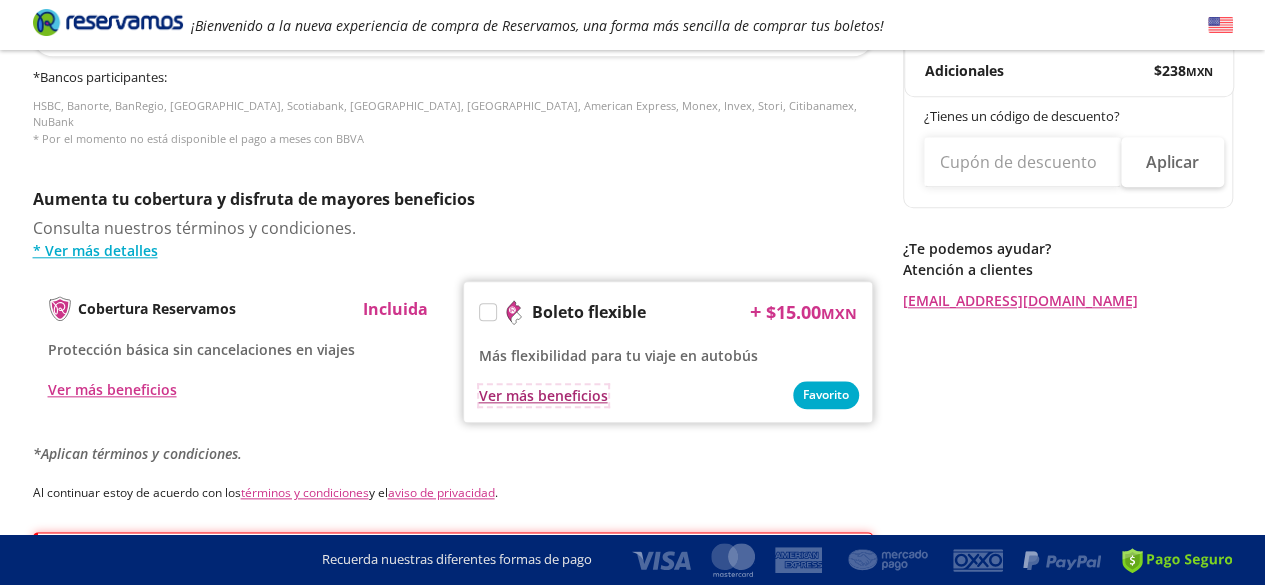 click on "Ver más beneficios" at bounding box center [543, 395] 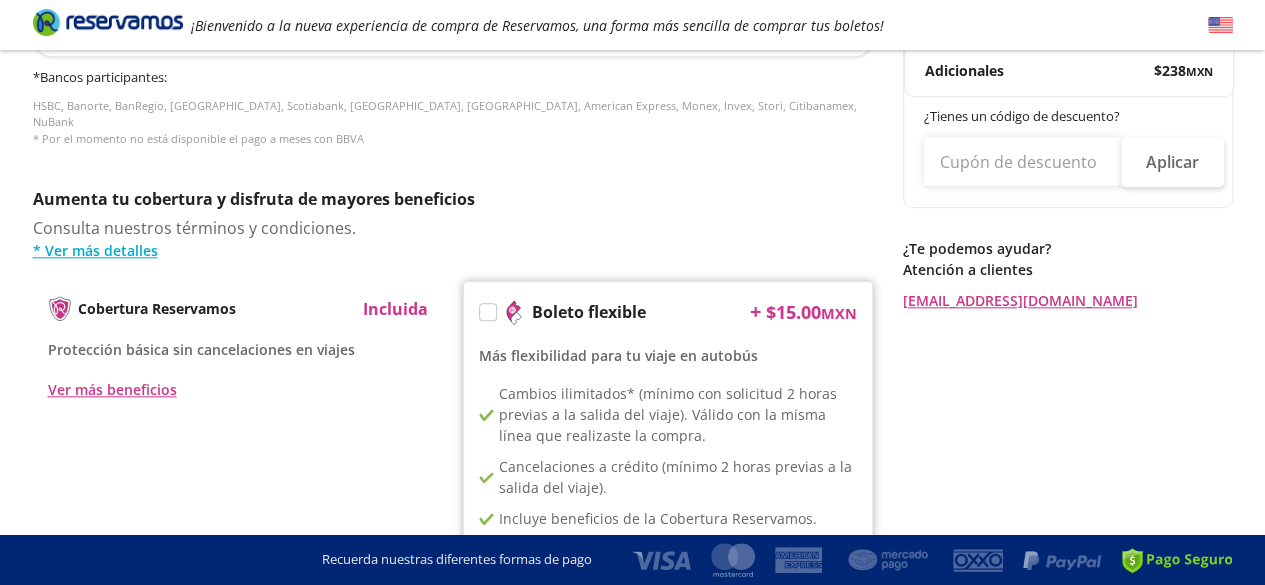 type 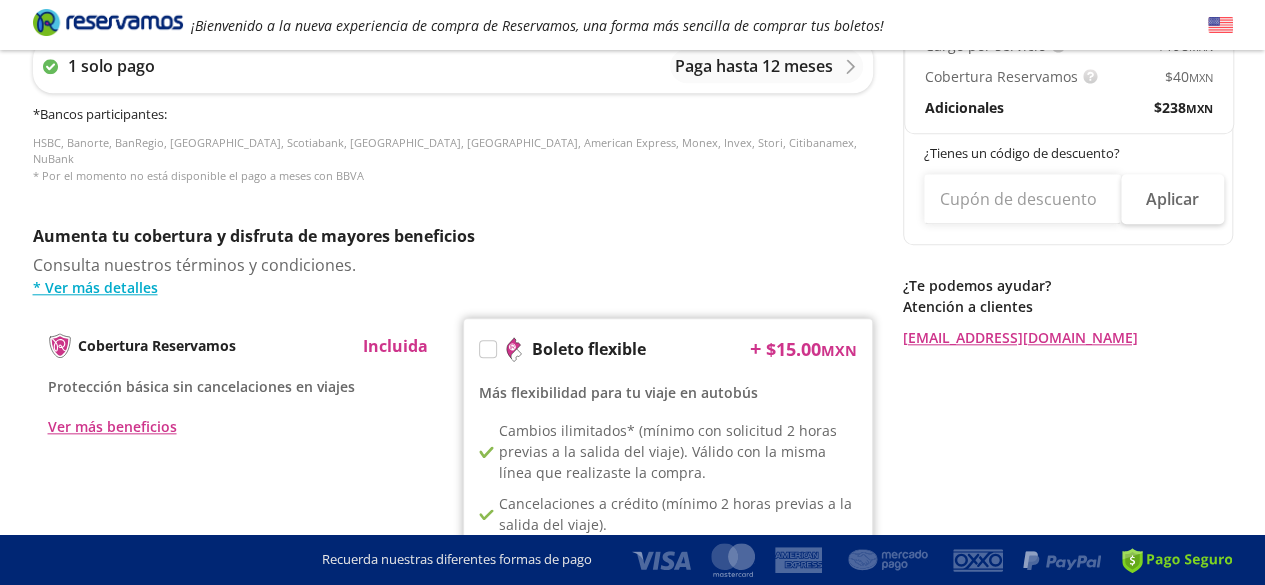 scroll, scrollTop: 865, scrollLeft: 0, axis: vertical 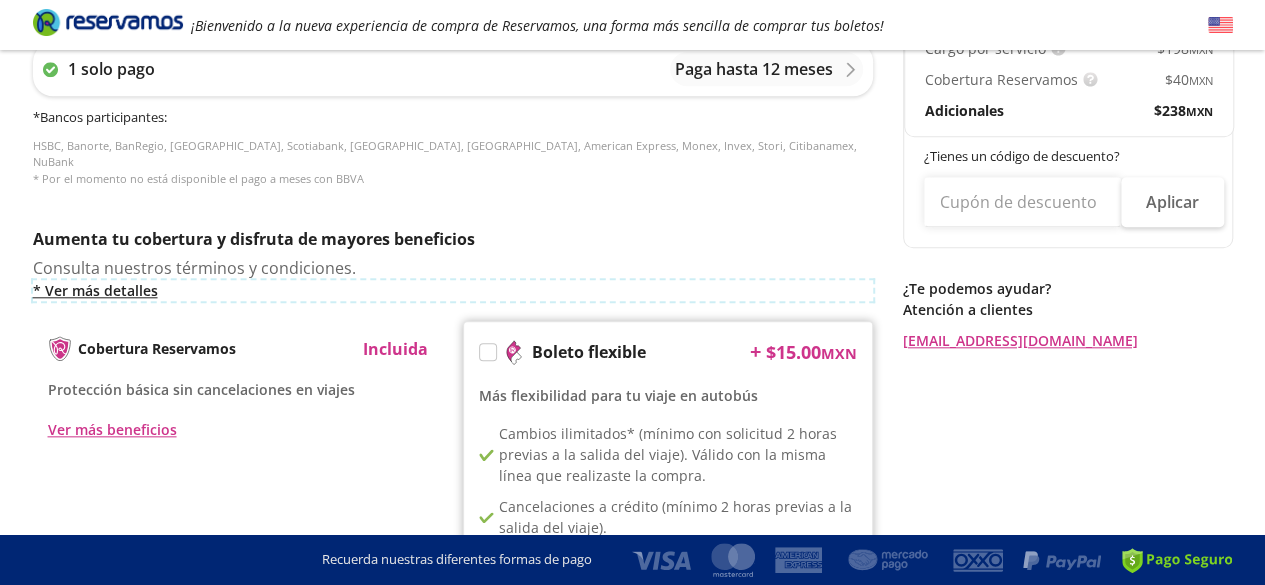 click on "* Ver más detalles" at bounding box center (453, 290) 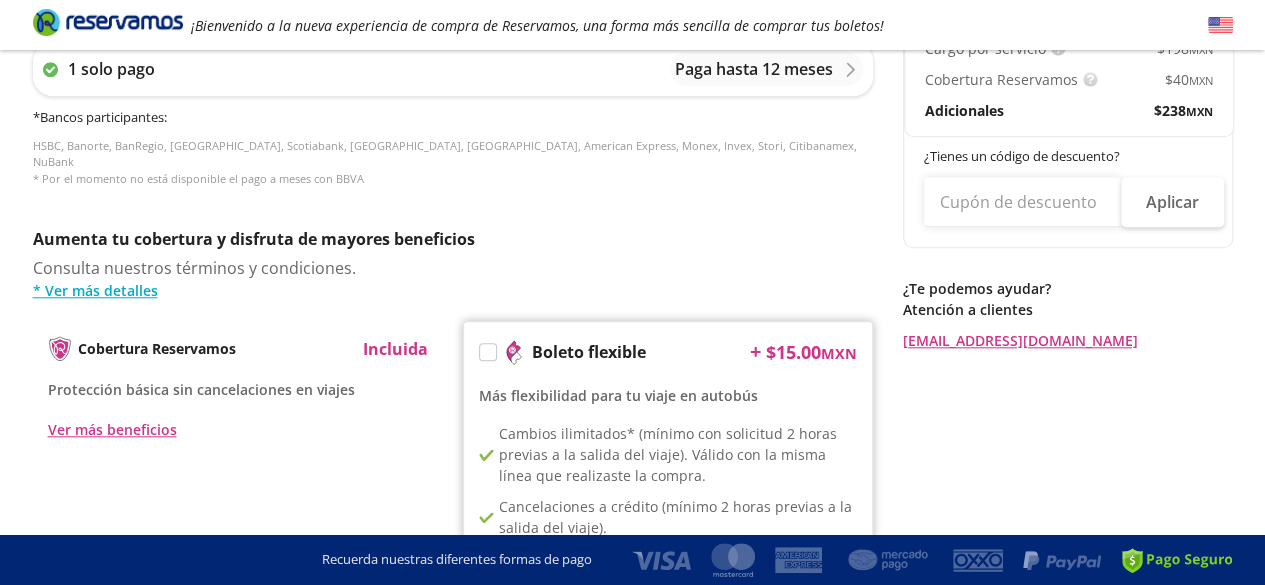 click on "Servicios adicionales ¿Tienes un código de descuento? Aplicar Datos del comprador Usar datos del primer pasajero Nombre (s) Apellido Paterno Apellido Materno (opcional) Código de país Estados Unidos +1 México +52 Colombia +57 Brasil +55 Afganistán +93 Albania +355 Alemania +49 Andorra +376 Angola +244 Anguila +1 Antigua y Barbuda +1 Arabia Saudita +966 Argelia +213 Argentina +54 Armenia +374 Aruba +297 Australia +61 Austria +43 Azerbaiyán +994 Bahamas +1 Bangladés +880 Barbados +1 Baréin +973 Bélgica +32 Belice +501 Benín +229 Bermudas +1 Bielorrusia +375 Birmania +95 Bolivia +591 Bosnia y Herzegovina +387 Botsuana +267 Brunéi +673 Bulgaria +359 Burkina Faso +226 Burundi +257 Bután +975 Cabo Verde +238 Camboya +855 Camerún +237 Canadá +1 Caribe Neerlandés +599 Chad +235 Chile +56 China +86 Chipre +357 Comoras +269 Congo +243 Congo +242 Corea del Norte +850 Corea del Sur +82 Costa de Marfil +225 Costa Rica +506 Croacia +385 Cuba +53 Curaçao +599 Dinamarca +45 Dominica +1 Ecuador +593 Fiji +679" at bounding box center [453, 88] 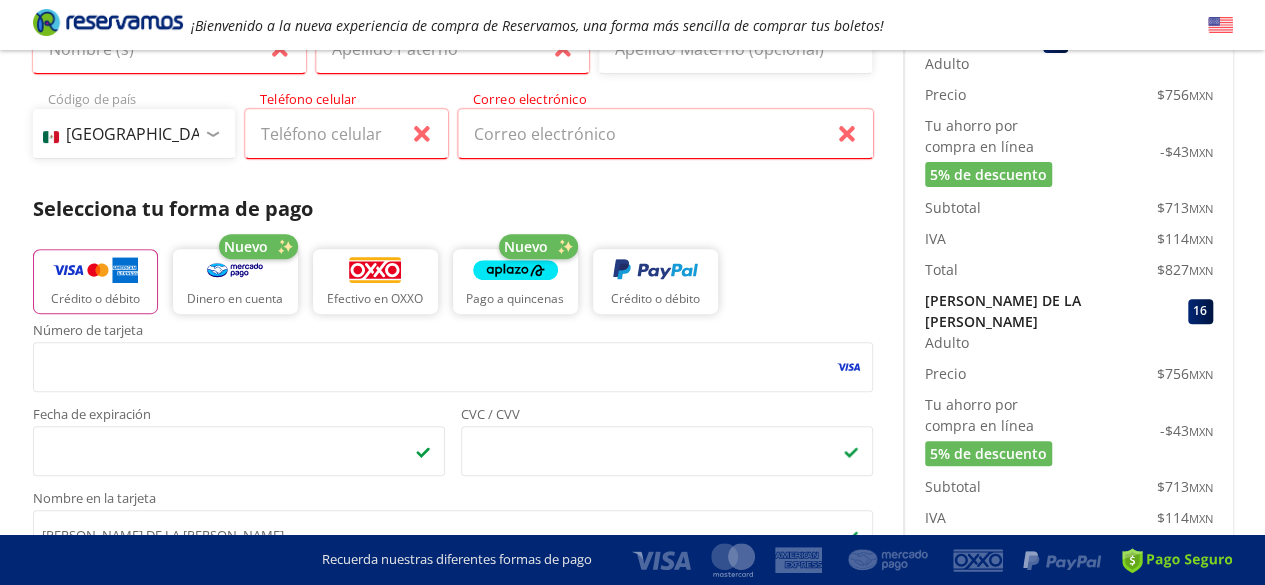 scroll, scrollTop: 145, scrollLeft: 0, axis: vertical 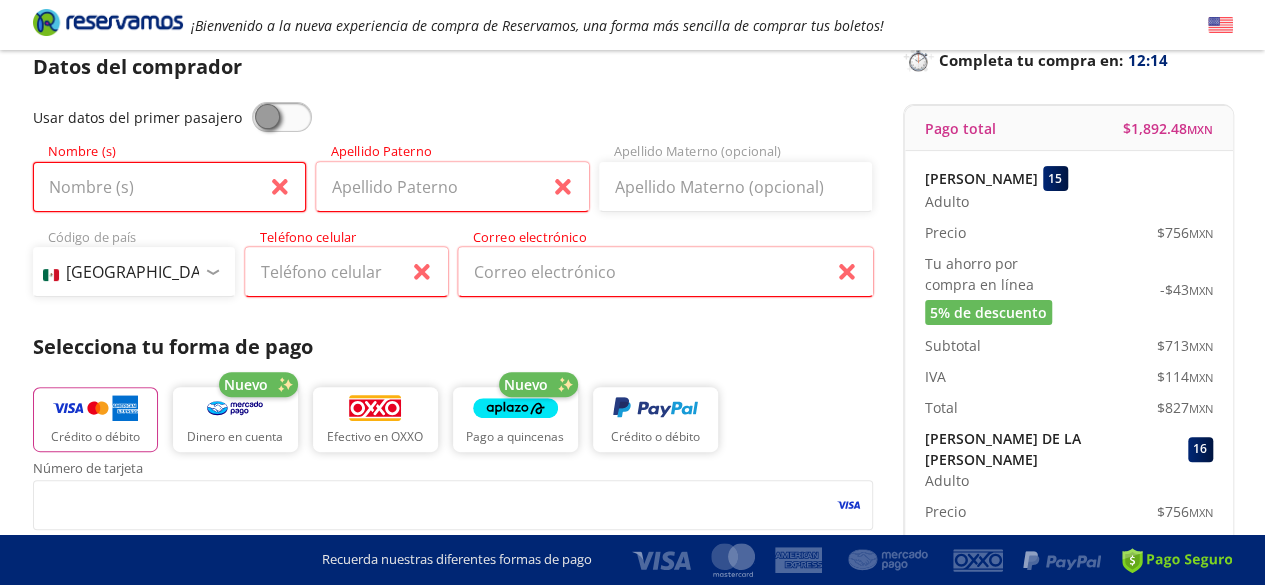 click on "Nombre (s)" at bounding box center (169, 187) 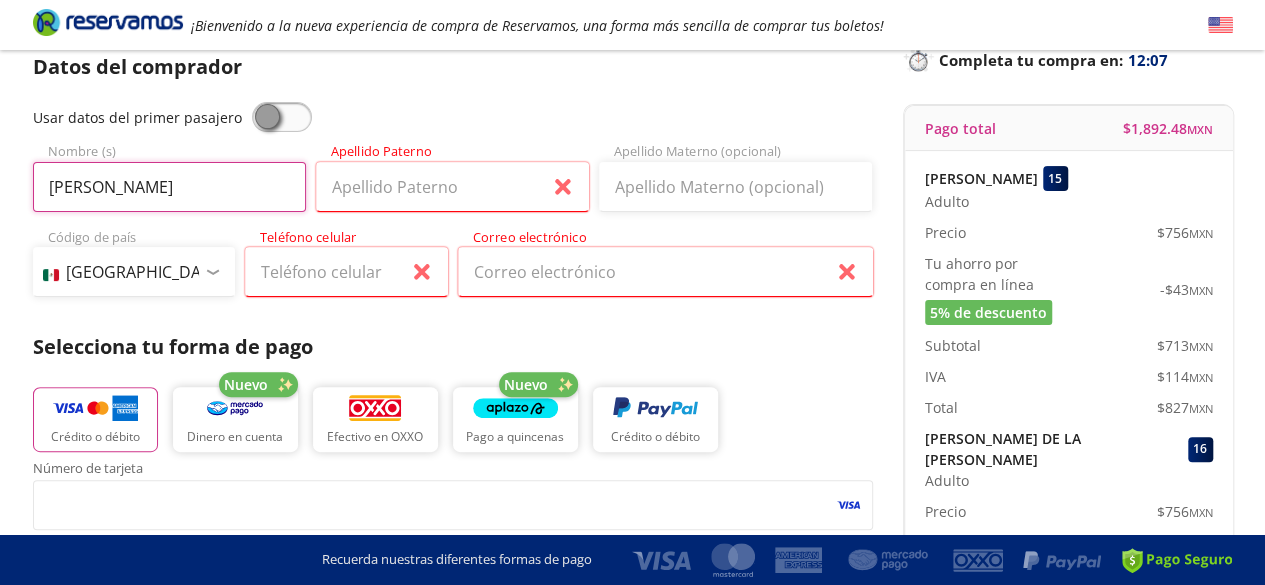 drag, startPoint x: 204, startPoint y: 195, endPoint x: 84, endPoint y: 211, distance: 121.061966 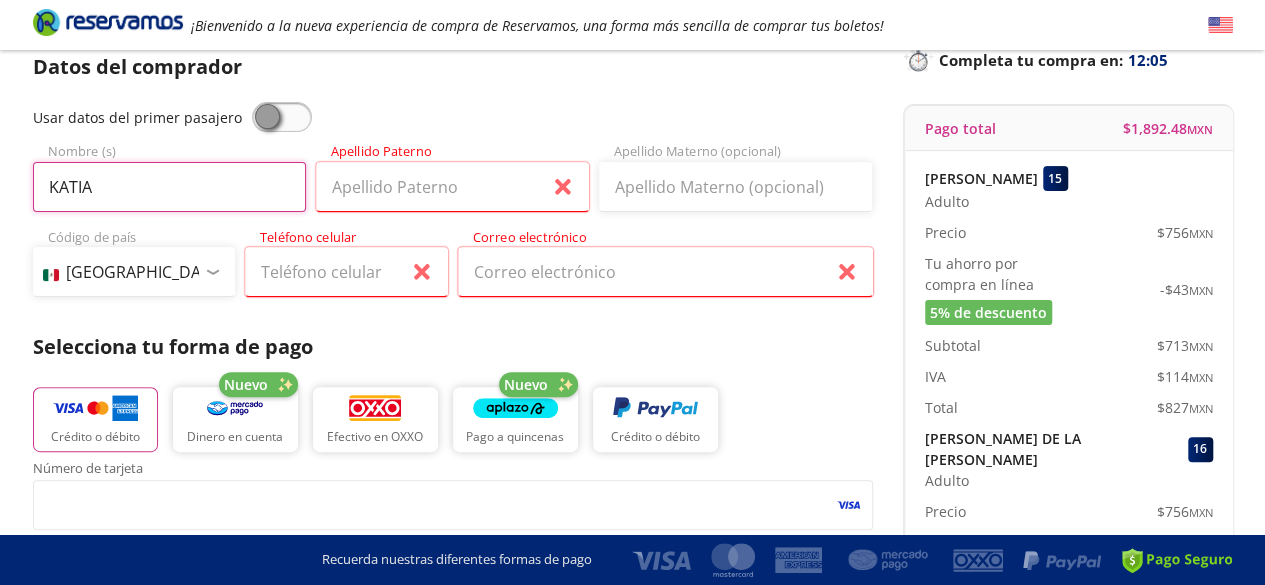 type on "KATIA" 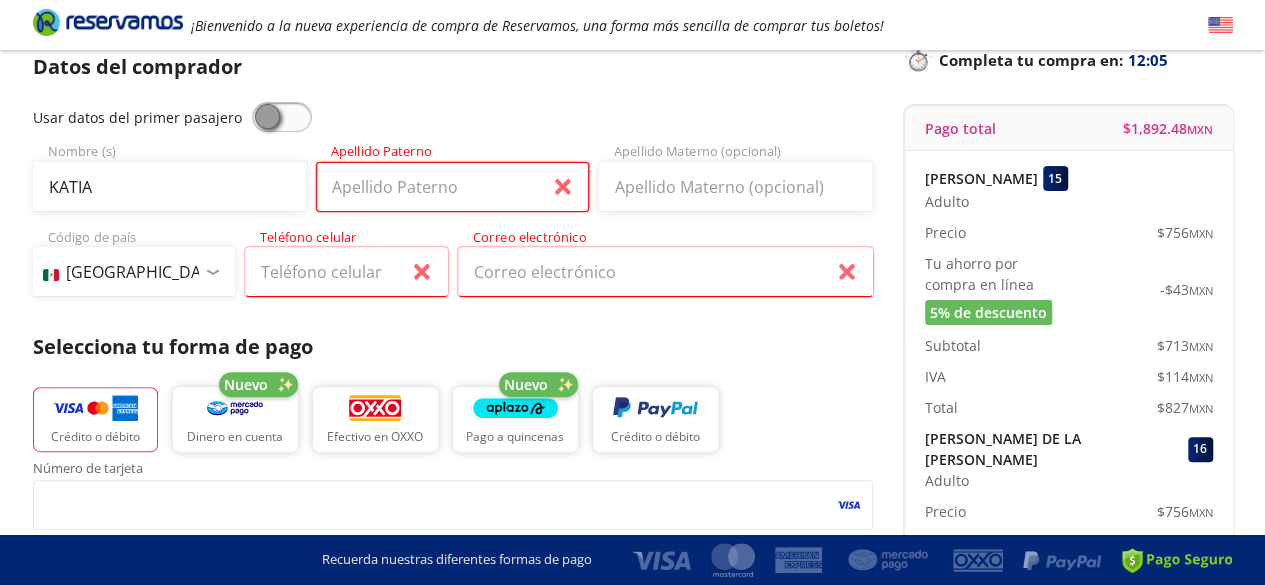 click on "Apellido Paterno" at bounding box center (452, 187) 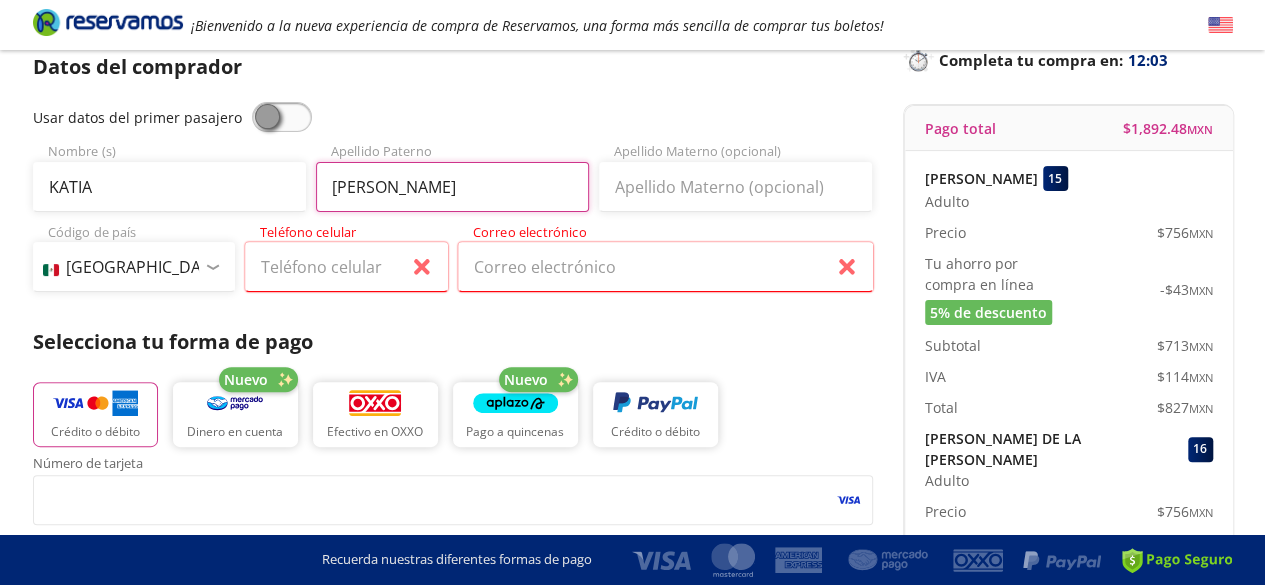 type on "GONZALEZ" 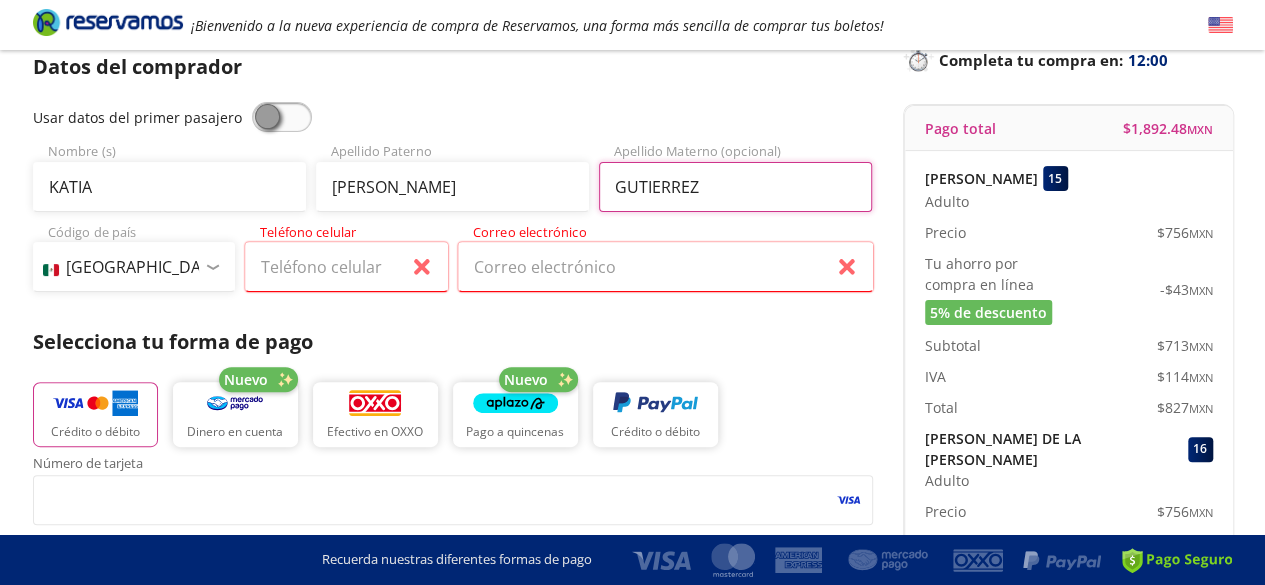 type on "GUTIERREZ" 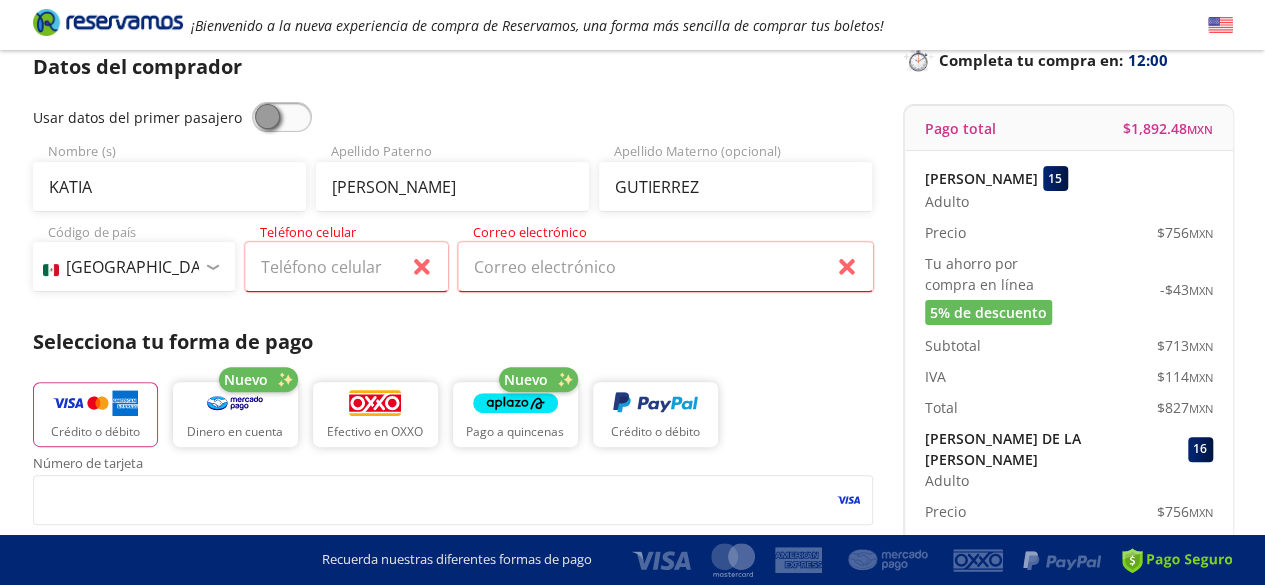 click at bounding box center (346, 294) 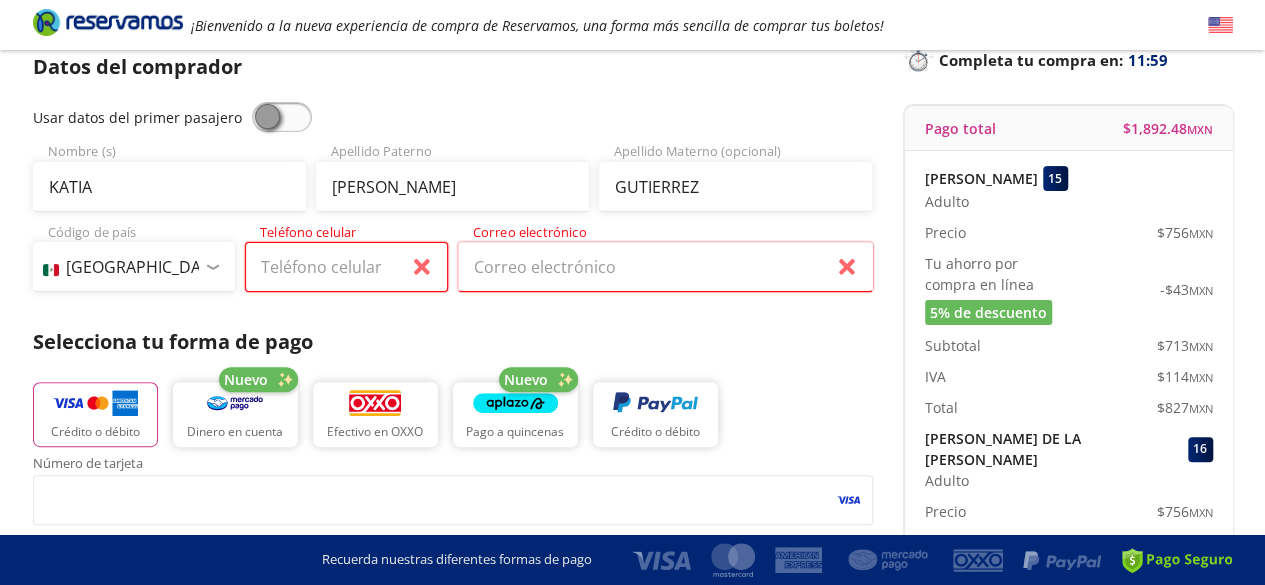 click on "Teléfono celular" at bounding box center [346, 267] 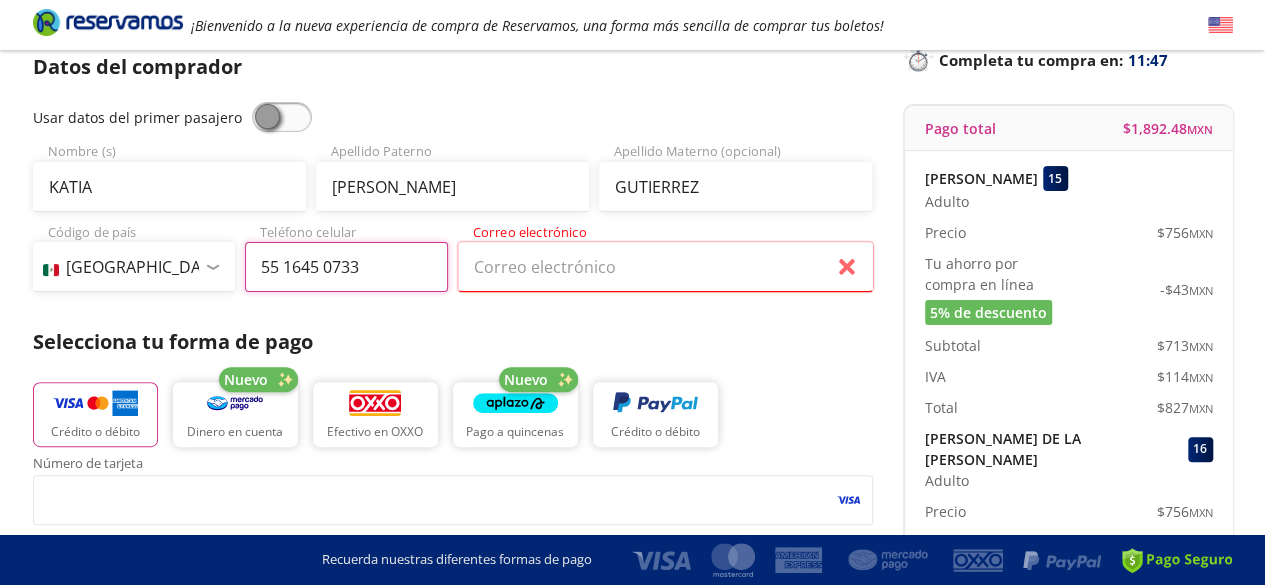 type on "55 1645 0733" 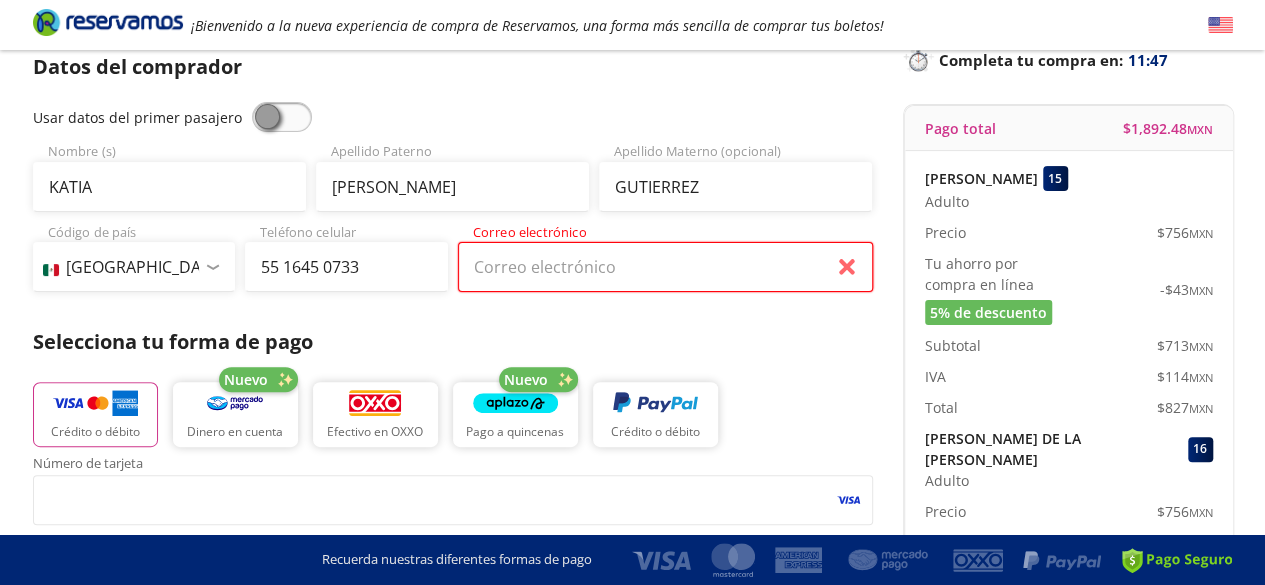click on "Correo electrónico" at bounding box center (665, 267) 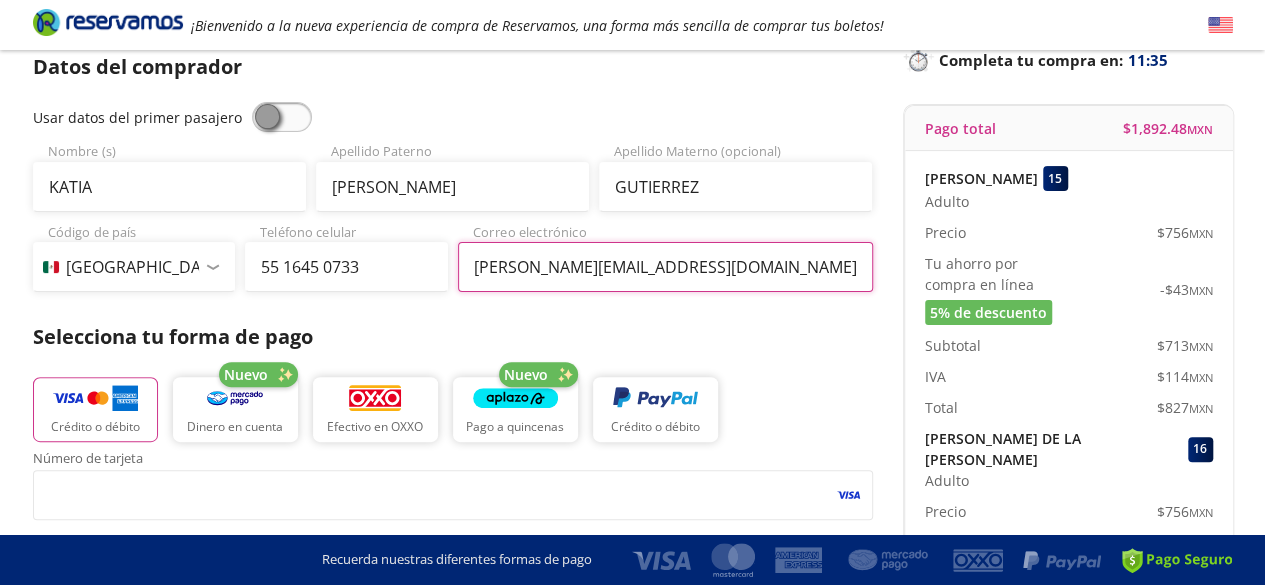 type on "KATIA@BARILATIABOGADOS.COM" 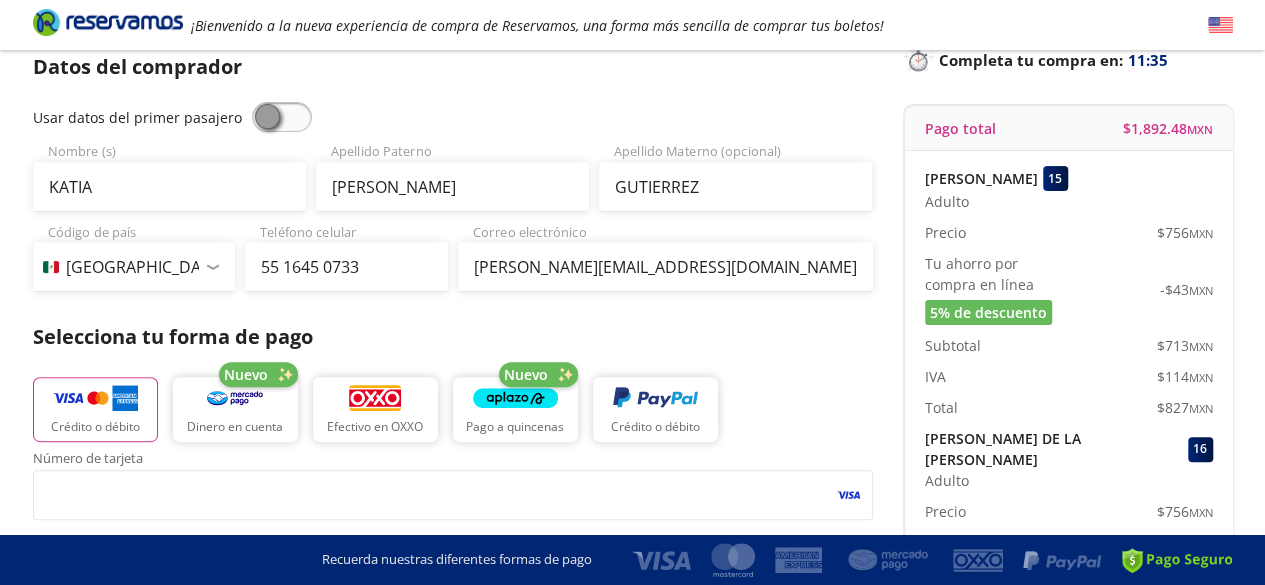 click on "Crédito o débito Nuevo Dinero en cuenta Efectivo en OXXO Nuevo Pago a quincenas Crédito o débito" at bounding box center (453, 407) 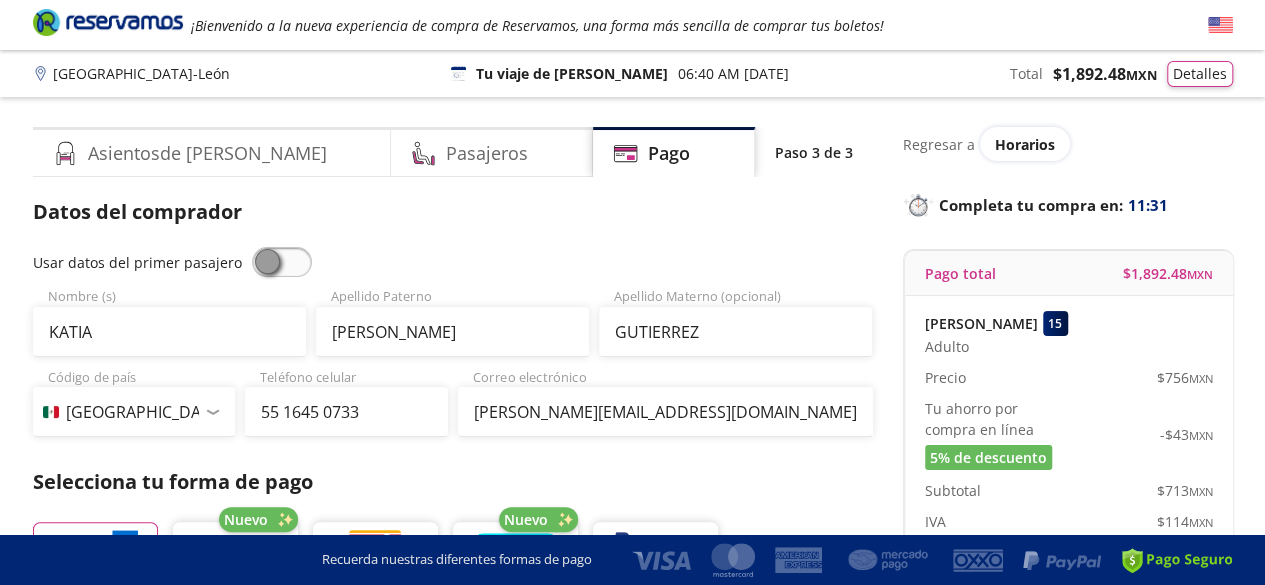 scroll, scrollTop: 0, scrollLeft: 0, axis: both 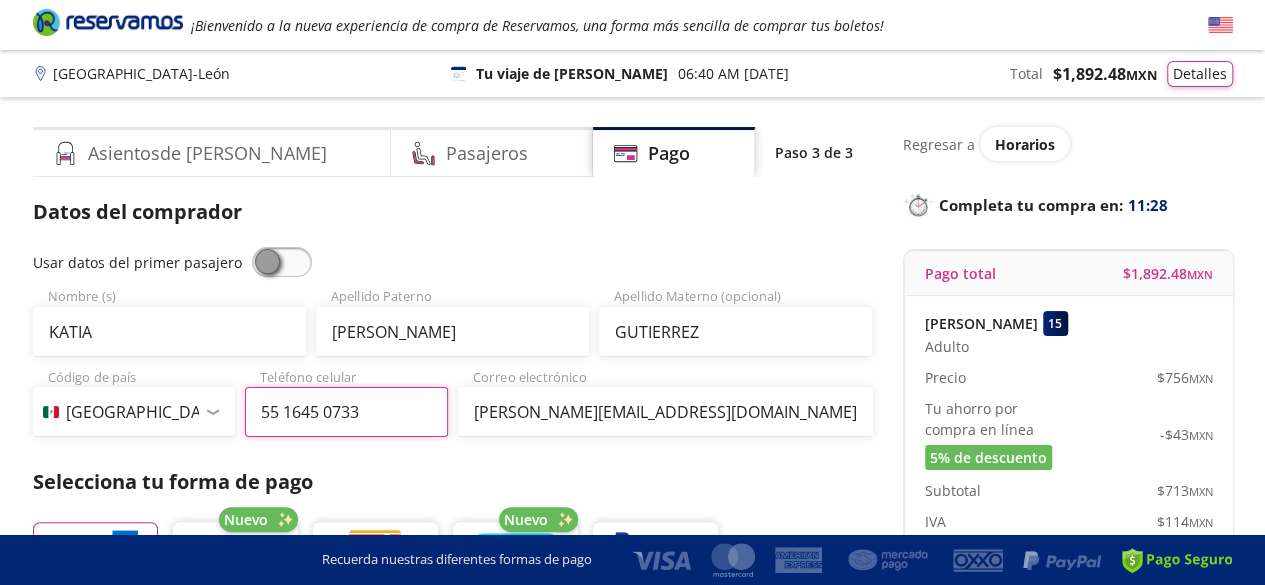 drag, startPoint x: 388, startPoint y: 407, endPoint x: 278, endPoint y: 425, distance: 111.463 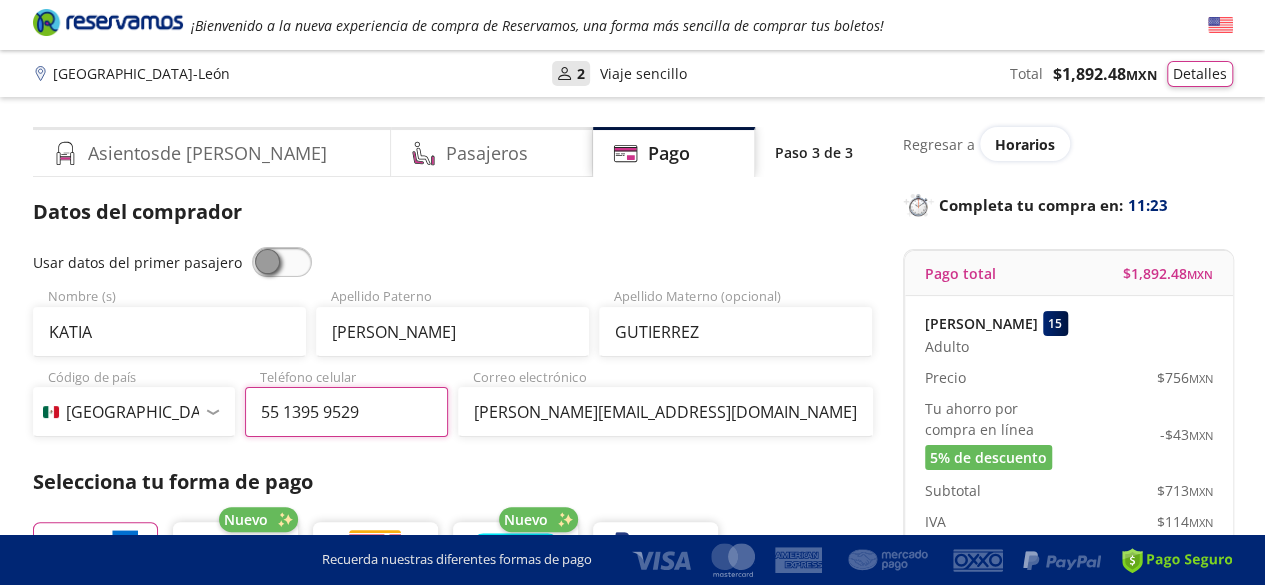 type on "55 1395 9529" 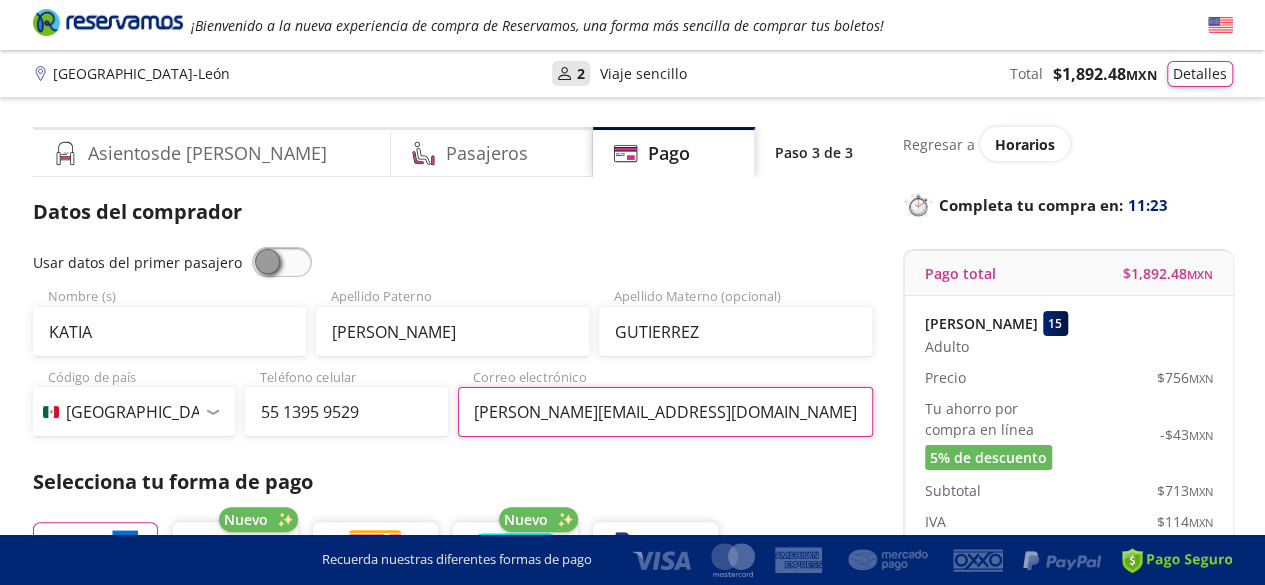 drag, startPoint x: 513, startPoint y: 419, endPoint x: 452, endPoint y: 413, distance: 61.294373 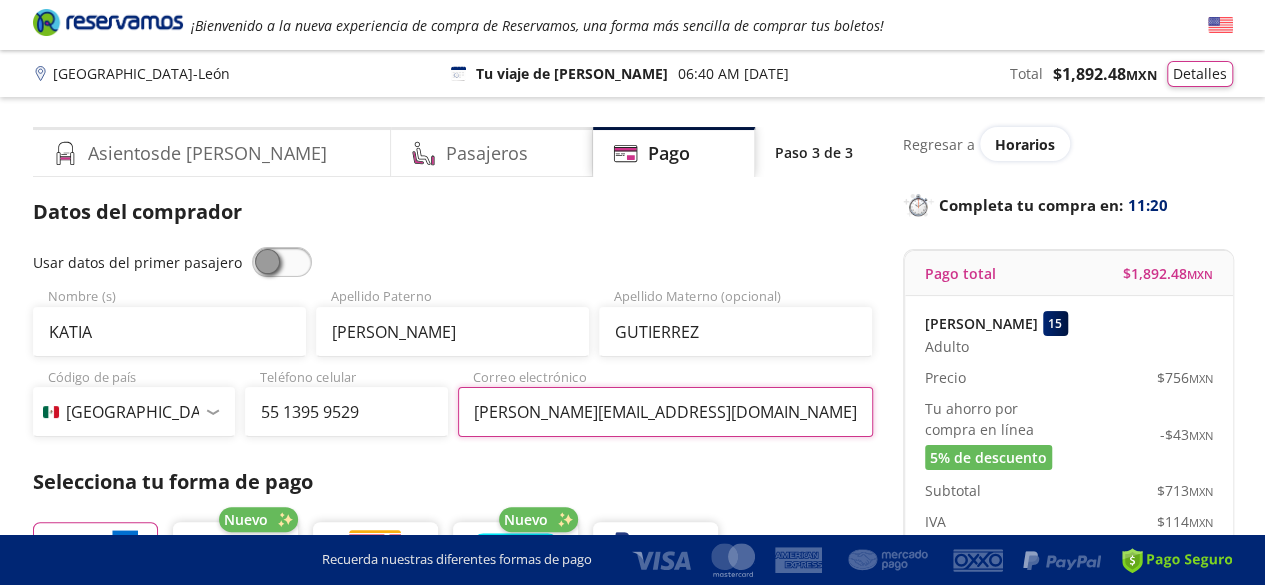 type on "FERNANDA@BARILATIABOGADOS.COM" 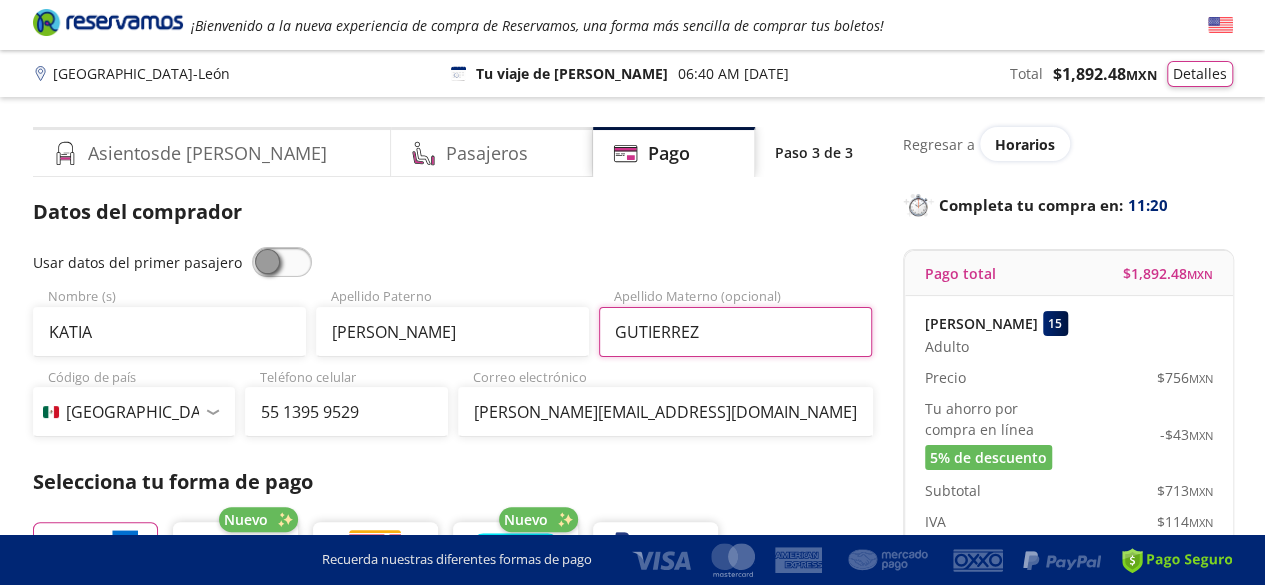 drag, startPoint x: 729, startPoint y: 347, endPoint x: 596, endPoint y: 343, distance: 133.06013 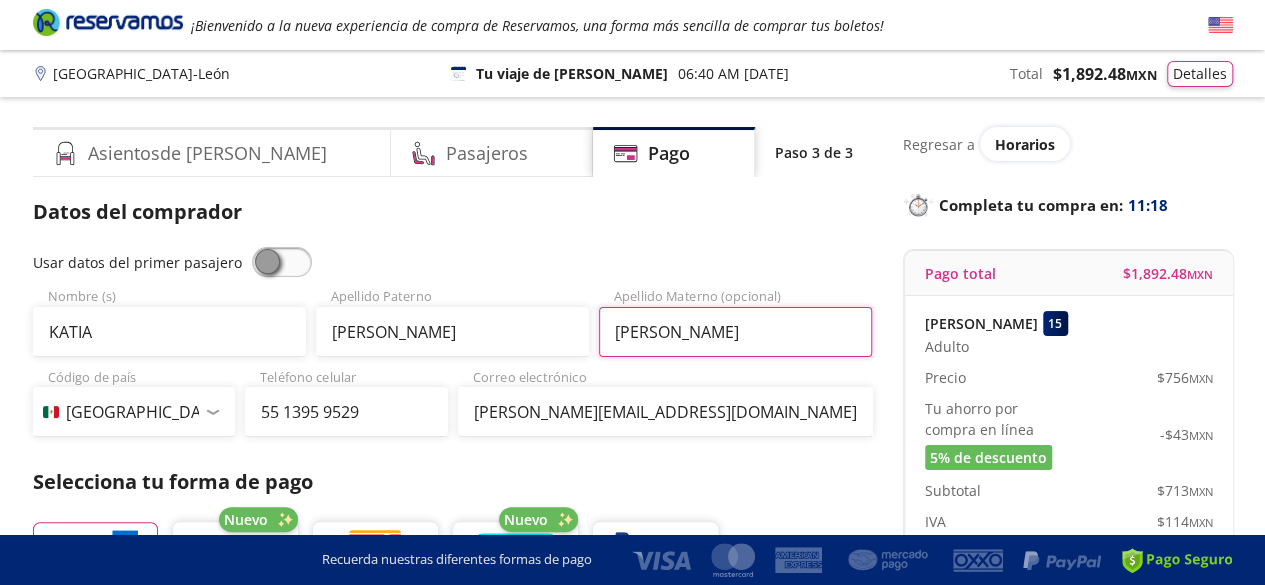 type on "NIEVES" 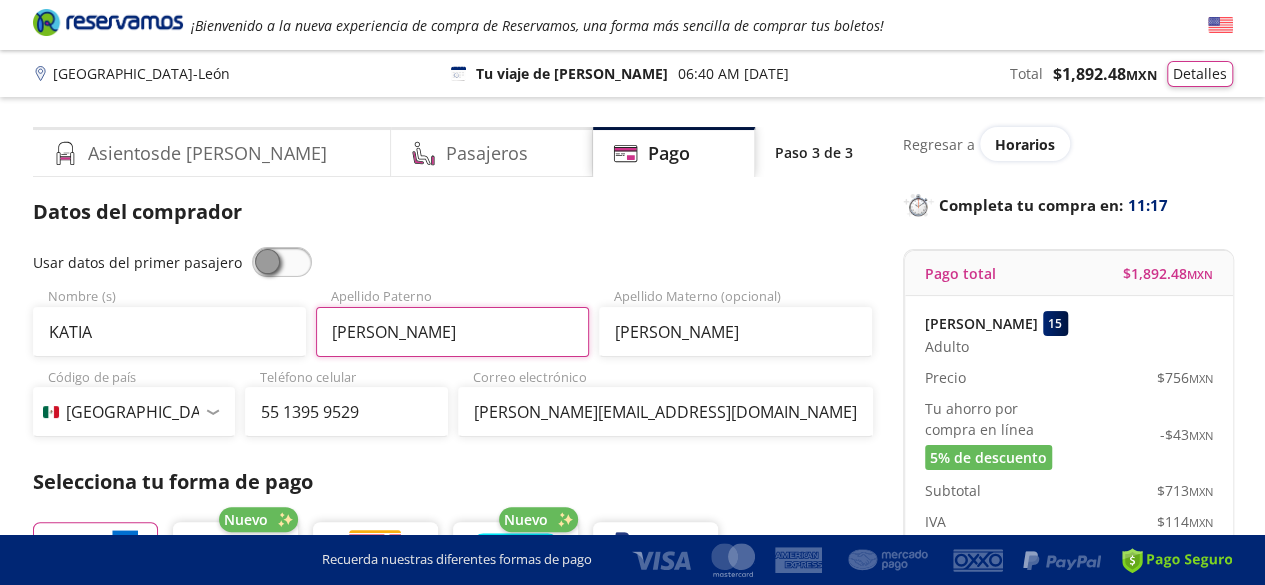drag, startPoint x: 536, startPoint y: 334, endPoint x: 287, endPoint y: 303, distance: 250.9223 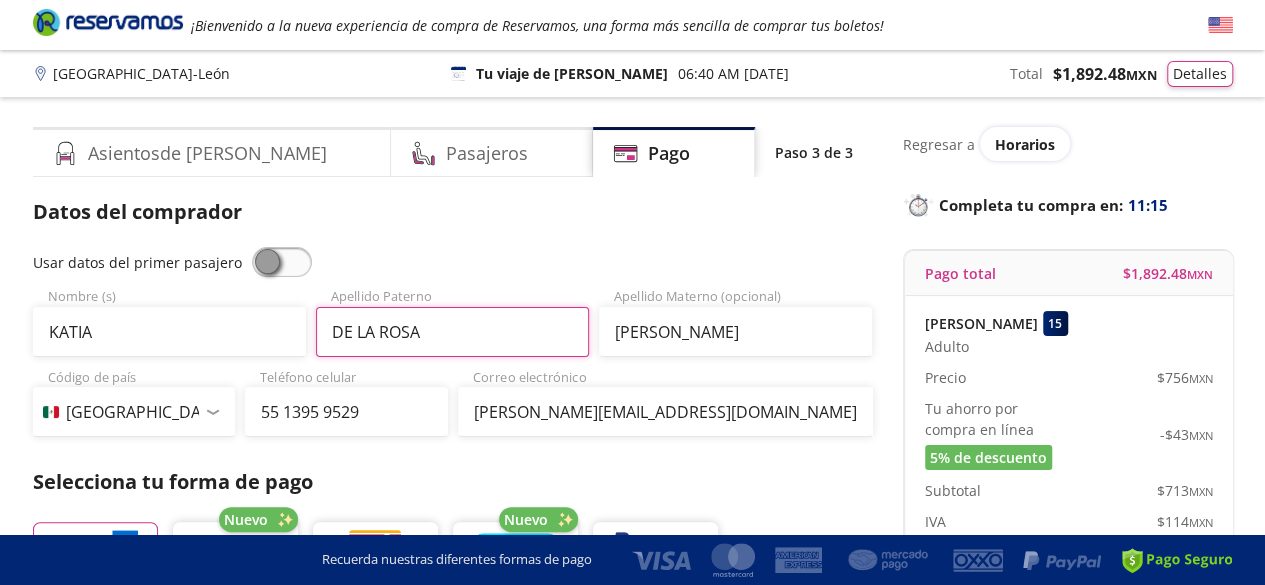 type on "DE LA ROSA" 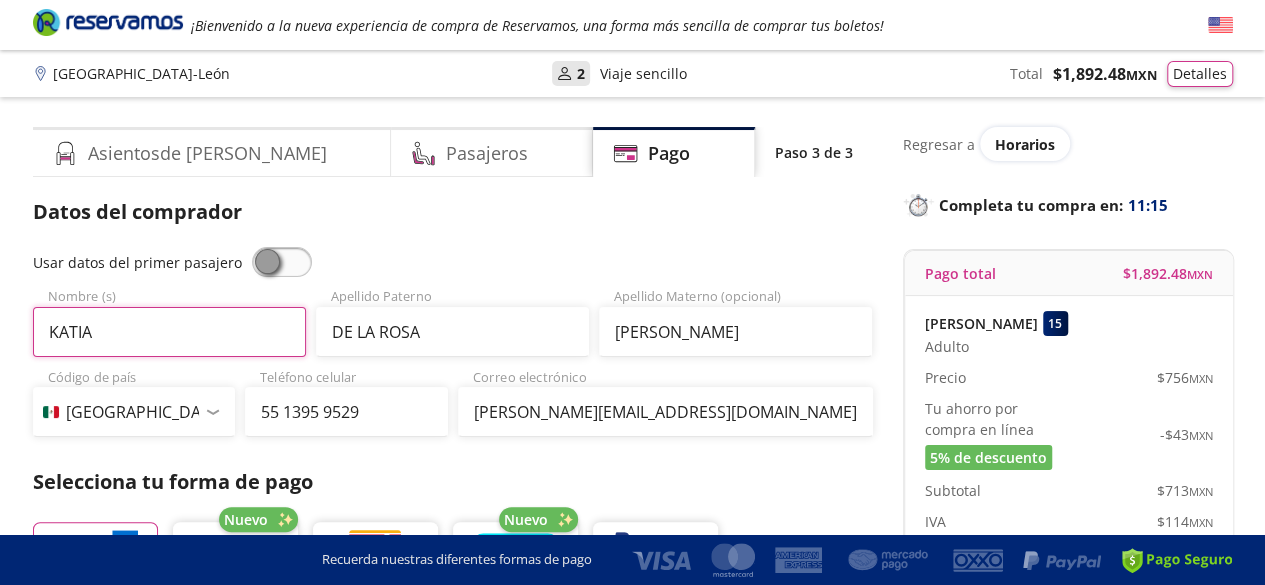 drag, startPoint x: 262, startPoint y: 325, endPoint x: 0, endPoint y: 249, distance: 272.8003 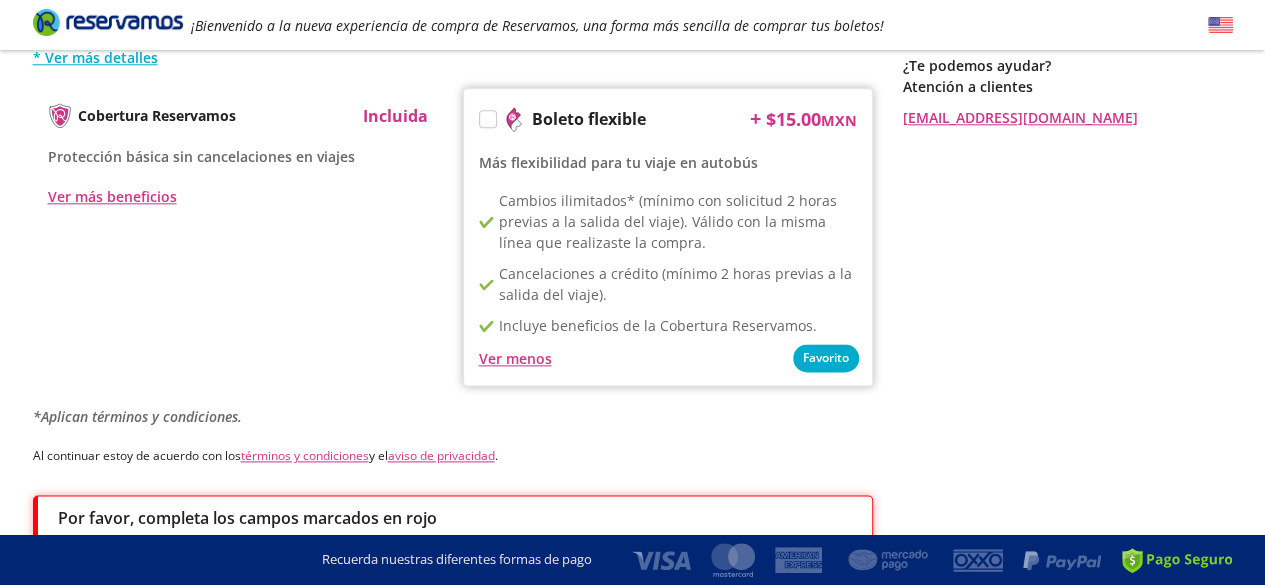 scroll, scrollTop: 1237, scrollLeft: 0, axis: vertical 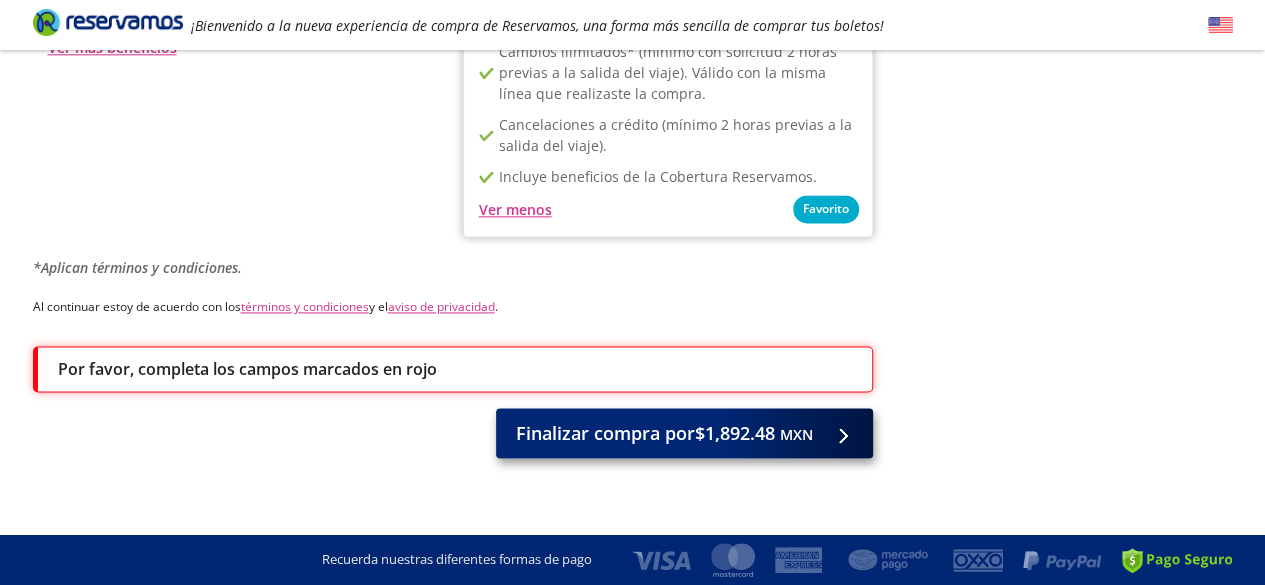 type on "FERNANDA ABIGAIL" 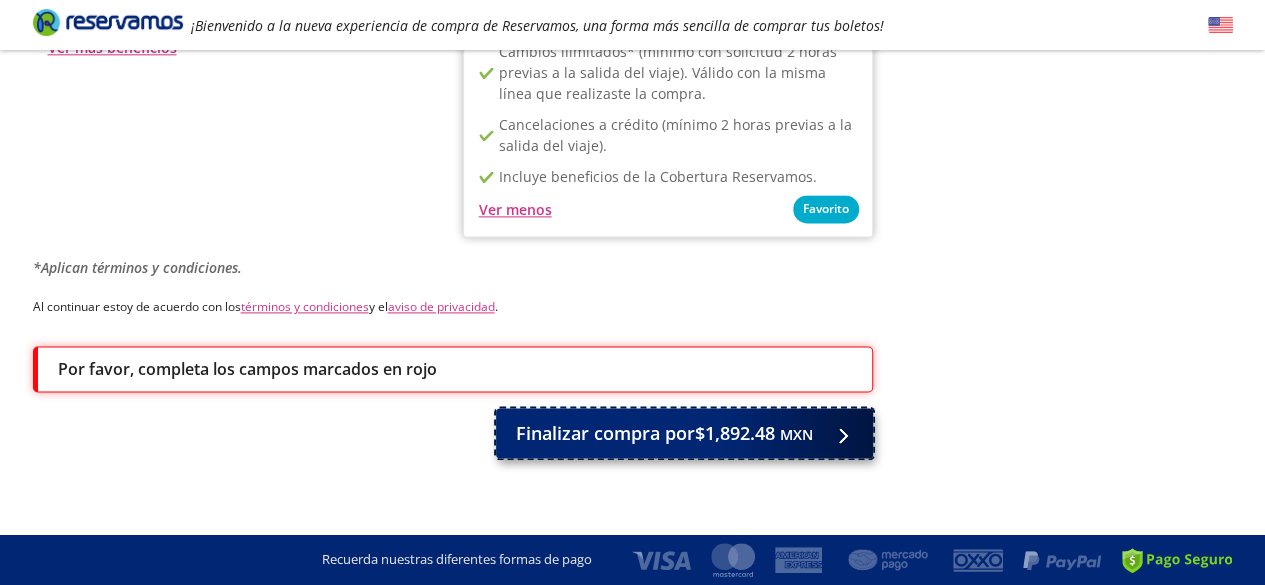 click on "Finalizar compra por  $1,892.48   MXN" at bounding box center (684, 433) 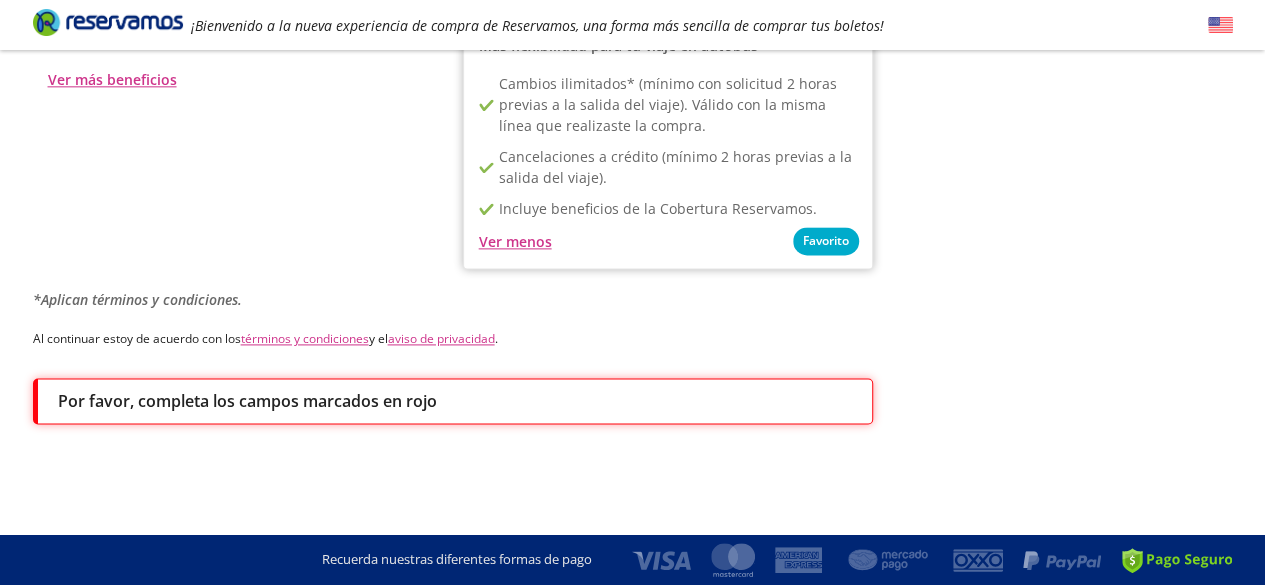 scroll, scrollTop: 0, scrollLeft: 0, axis: both 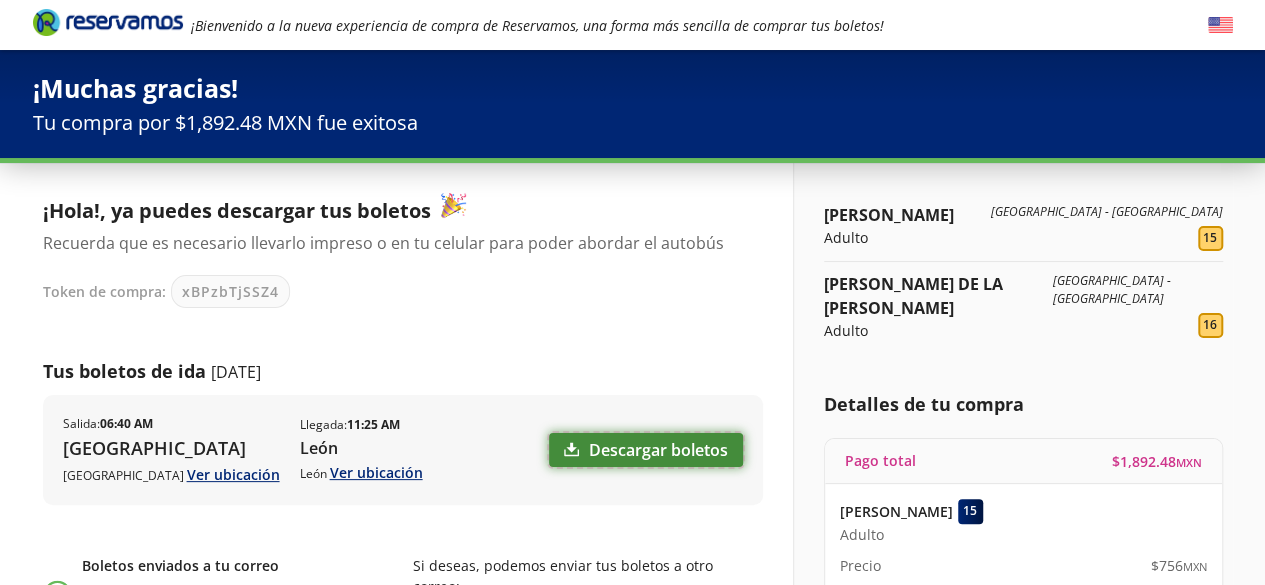 click on "Descargar boletos" at bounding box center (646, 450) 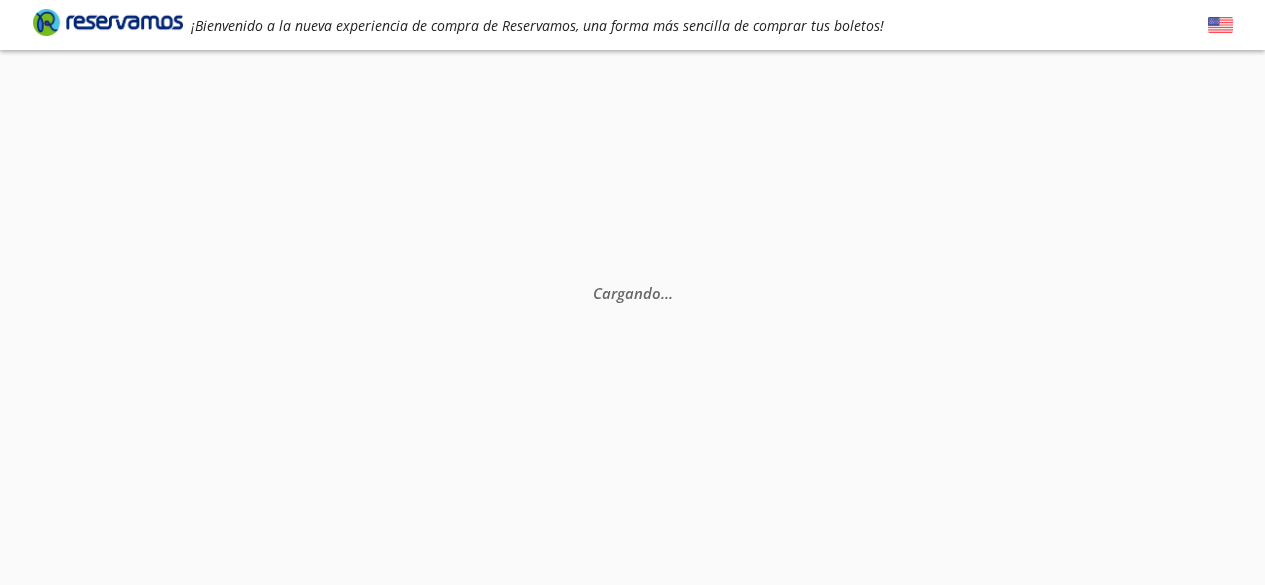 scroll, scrollTop: 0, scrollLeft: 0, axis: both 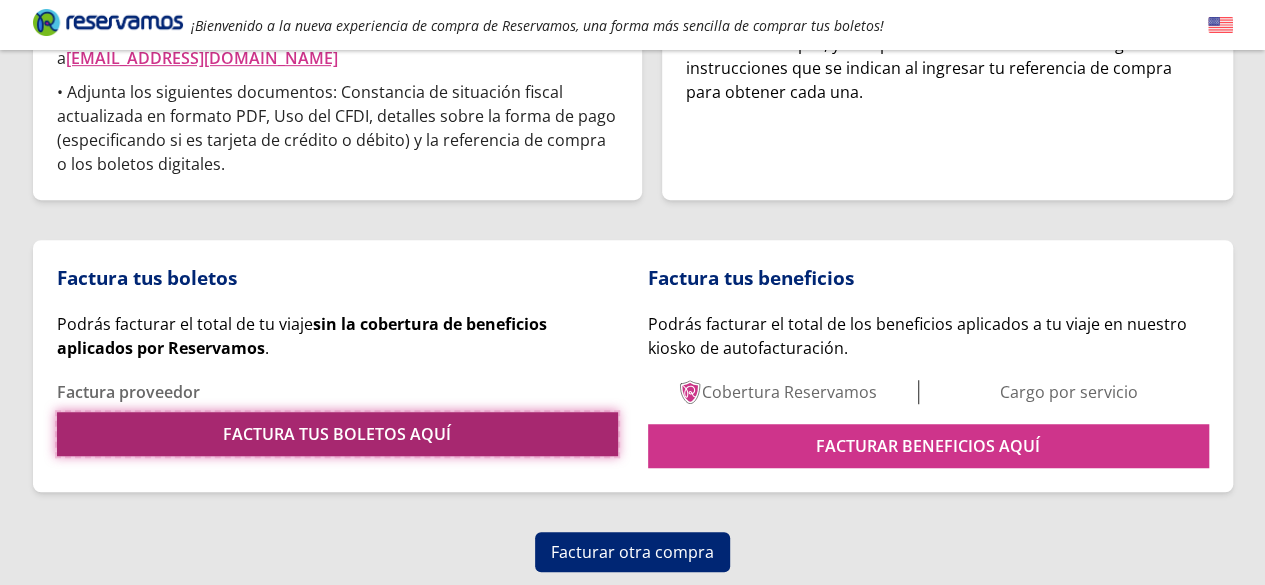 click on "FACTURA TUS BOLETOS AQUÍ" at bounding box center [337, 434] 